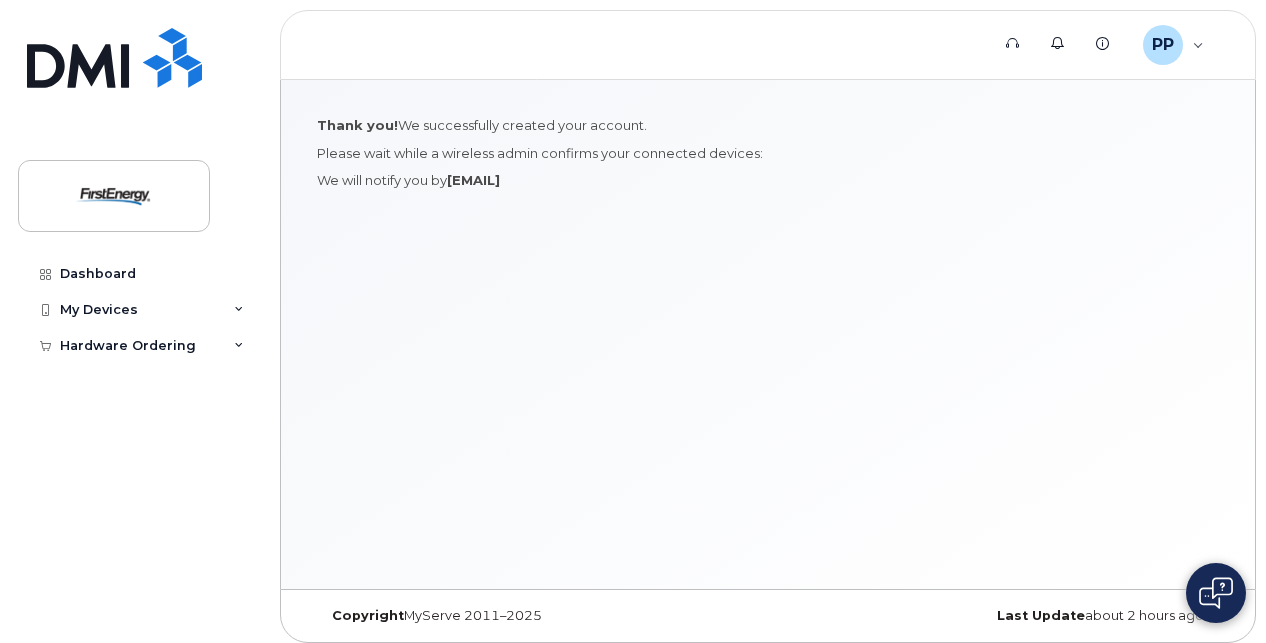 scroll, scrollTop: 0, scrollLeft: 0, axis: both 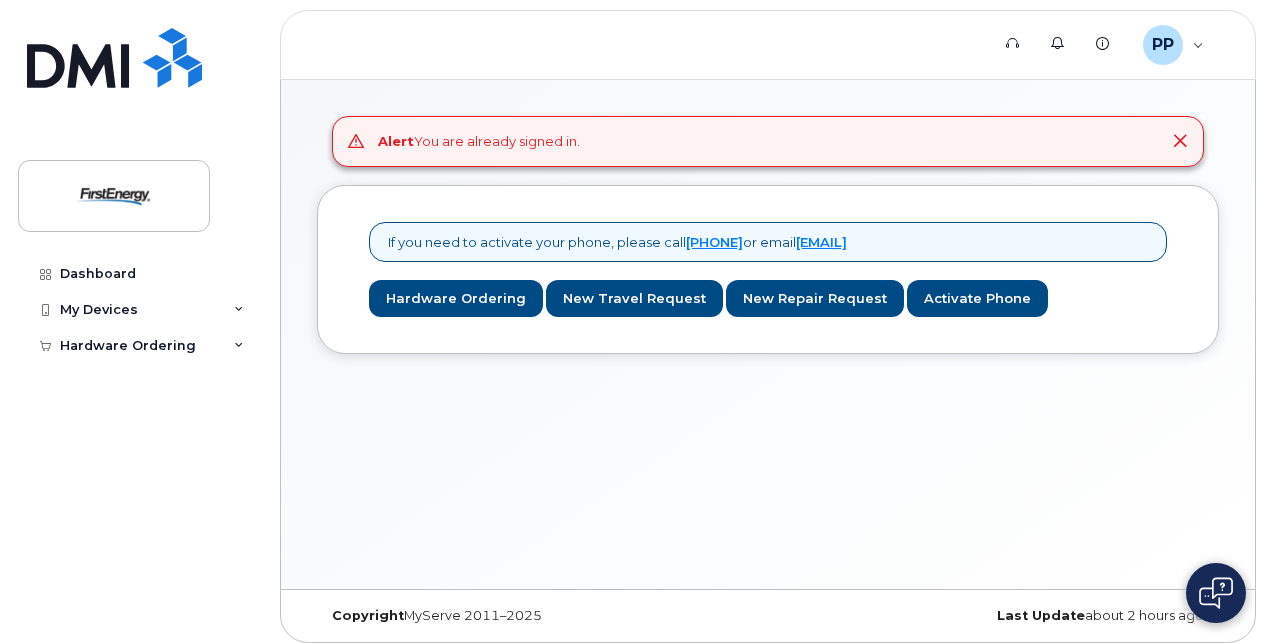 click on "If you need to activate your phone, please call
1-877-689-8289
or email
mobilitysupport@dminc.com" 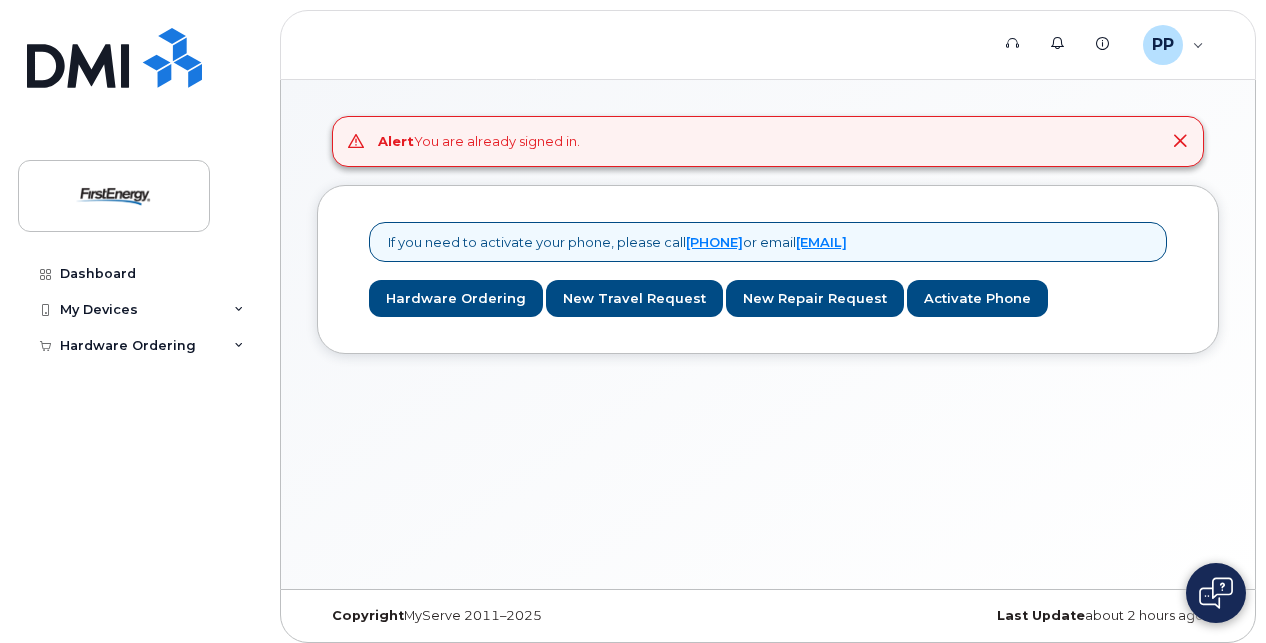 click 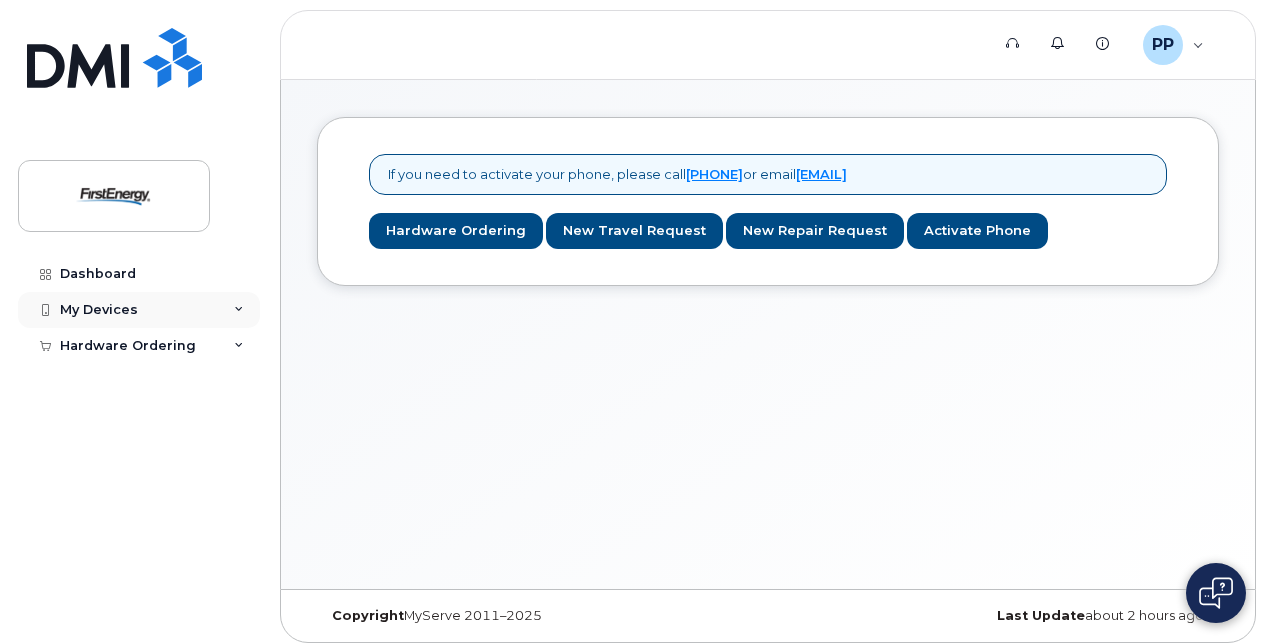 click 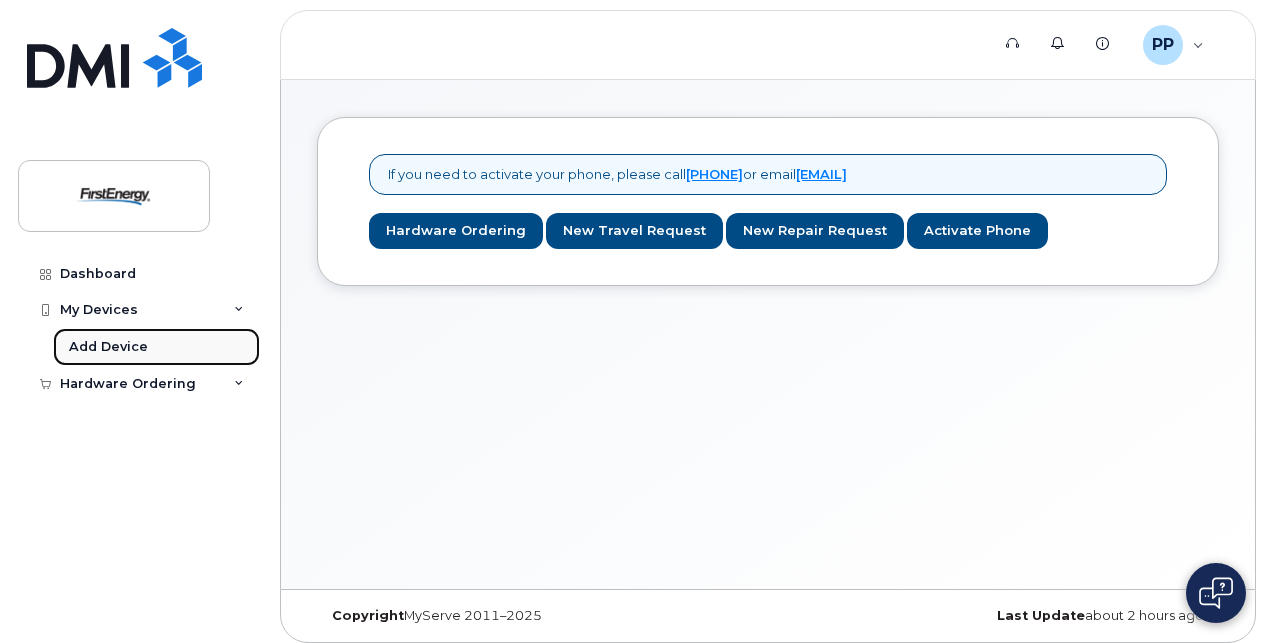click on "Add Device" 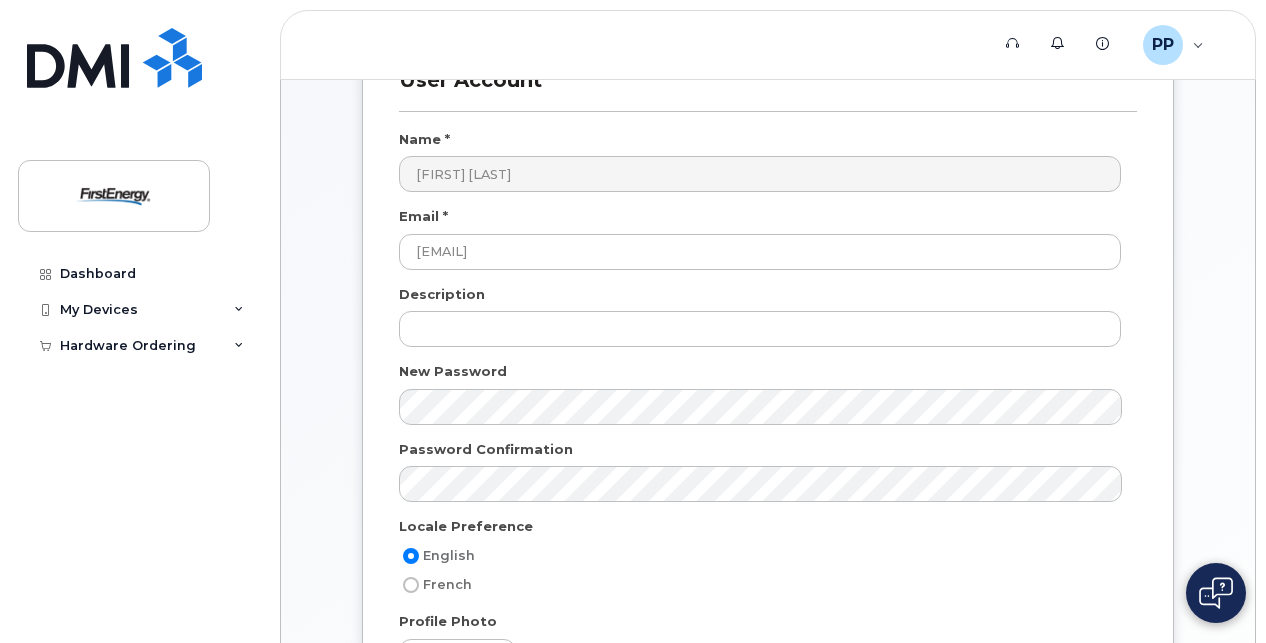 scroll, scrollTop: 253, scrollLeft: 0, axis: vertical 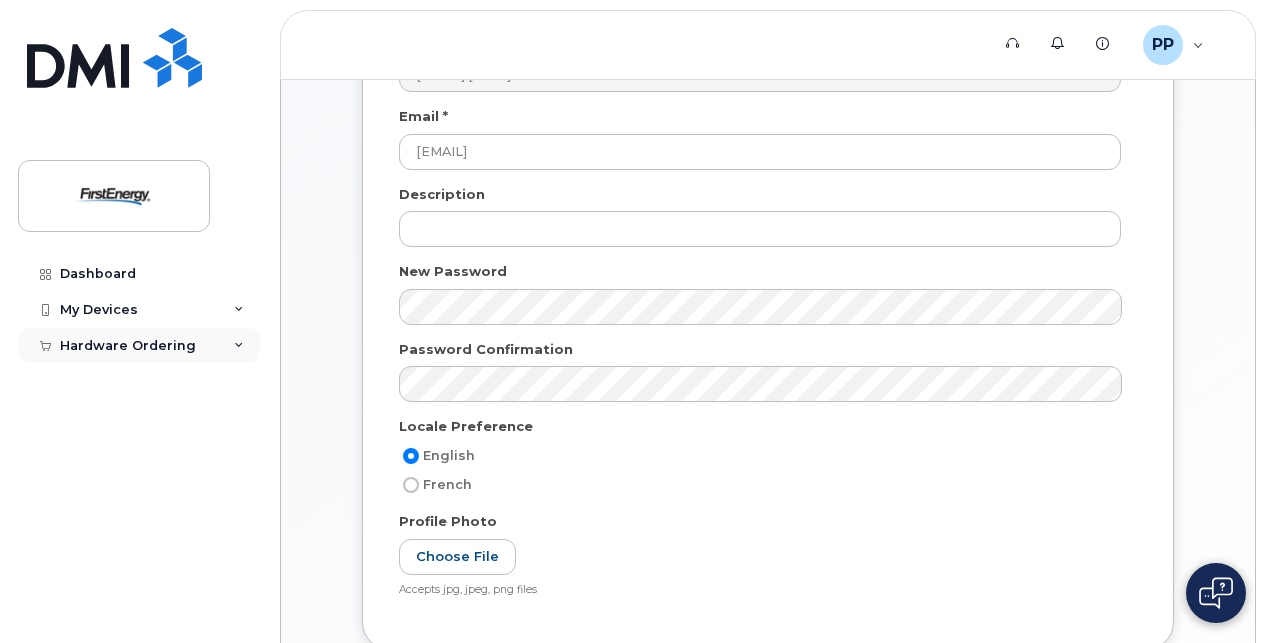 click on "Hardware Ordering" 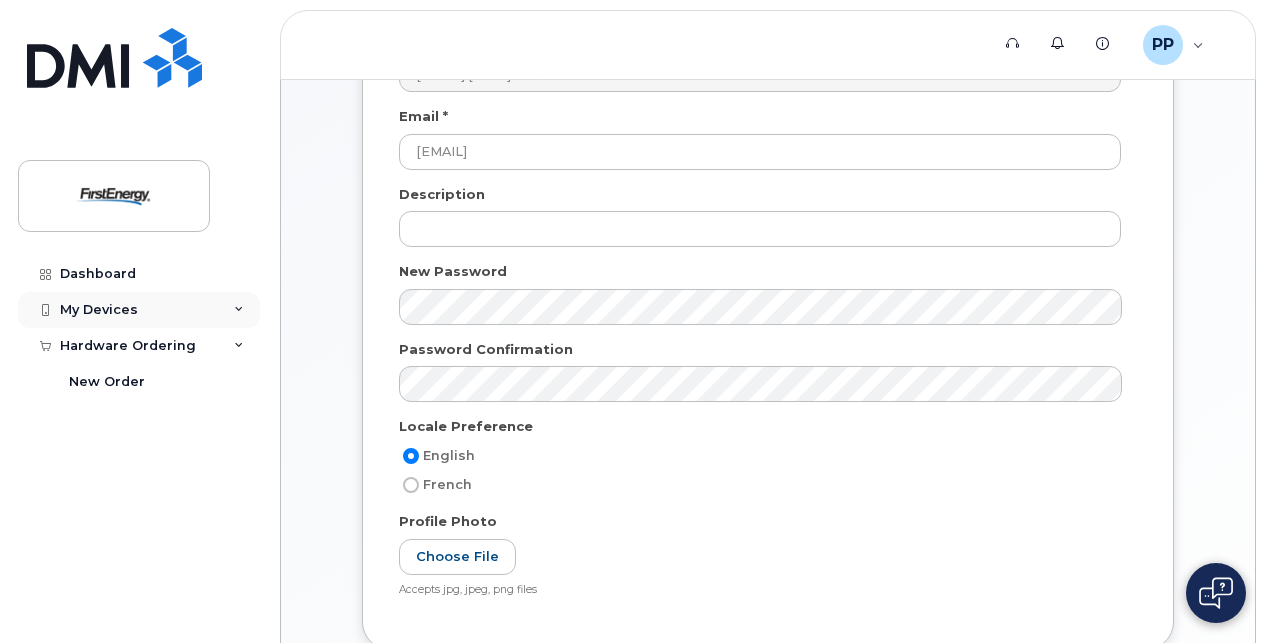 click on "My Devices" 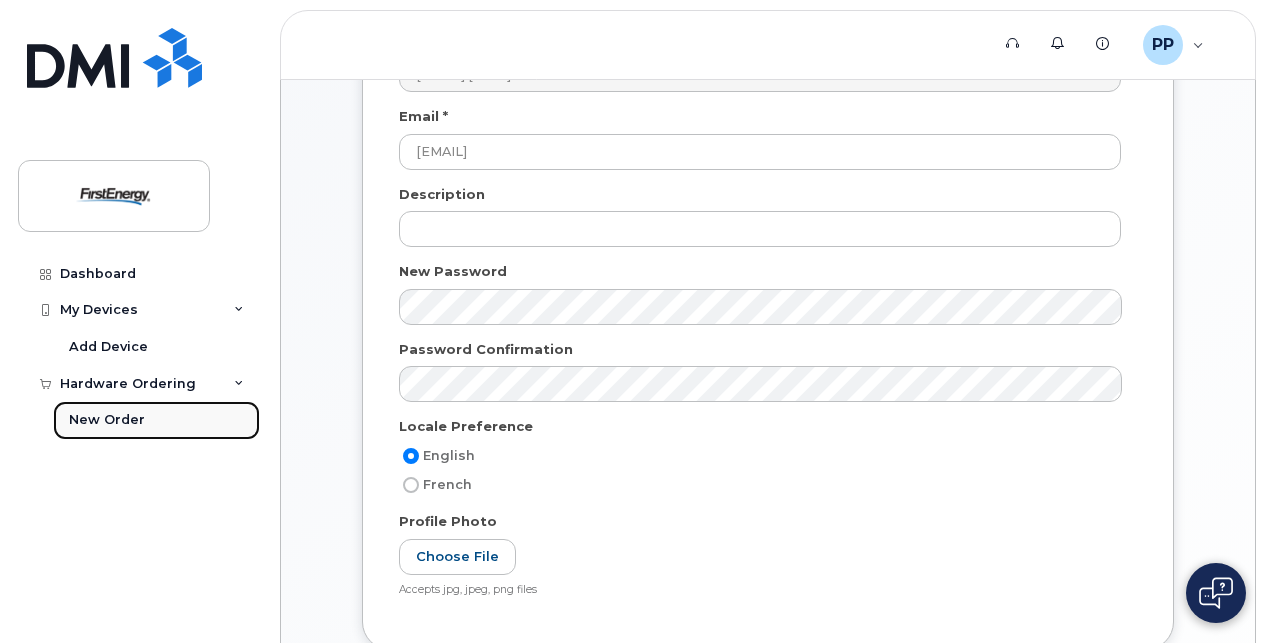 click on "New Order" 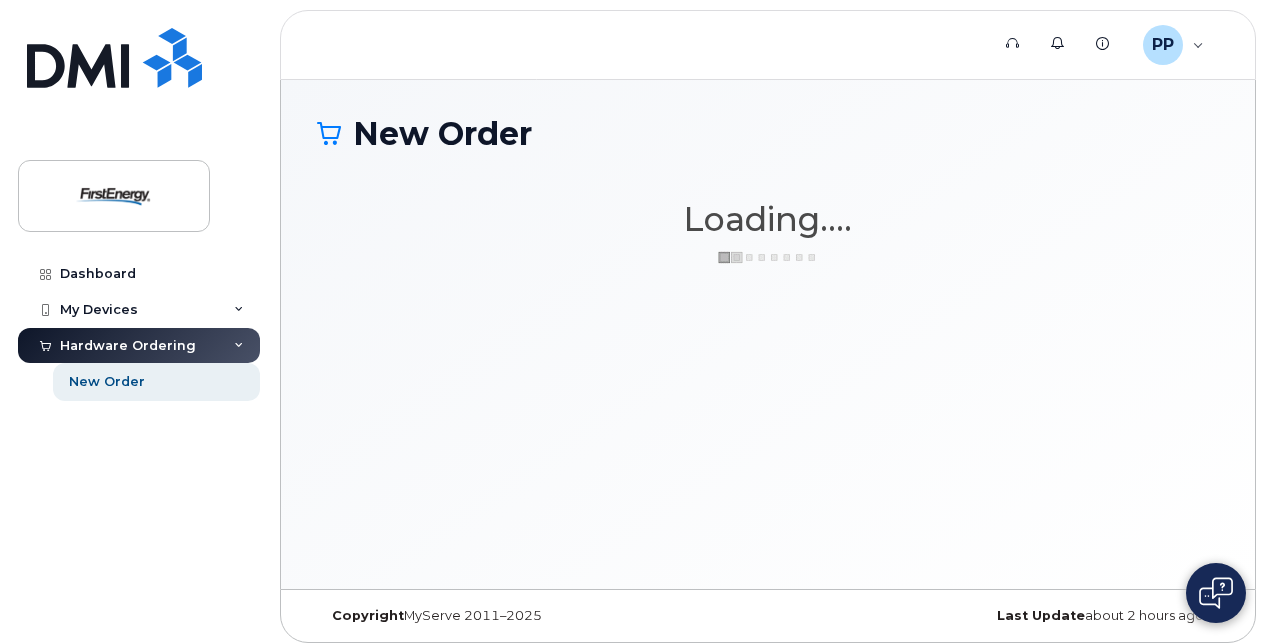 scroll, scrollTop: 0, scrollLeft: 0, axis: both 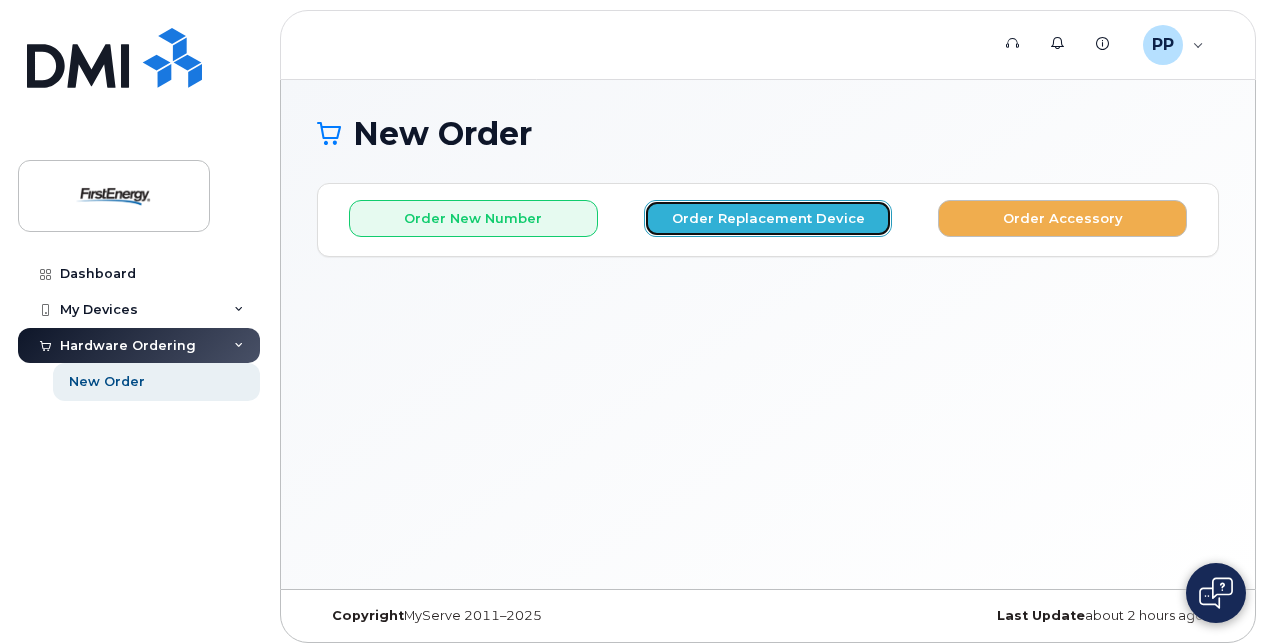 click on "Order Replacement Device" 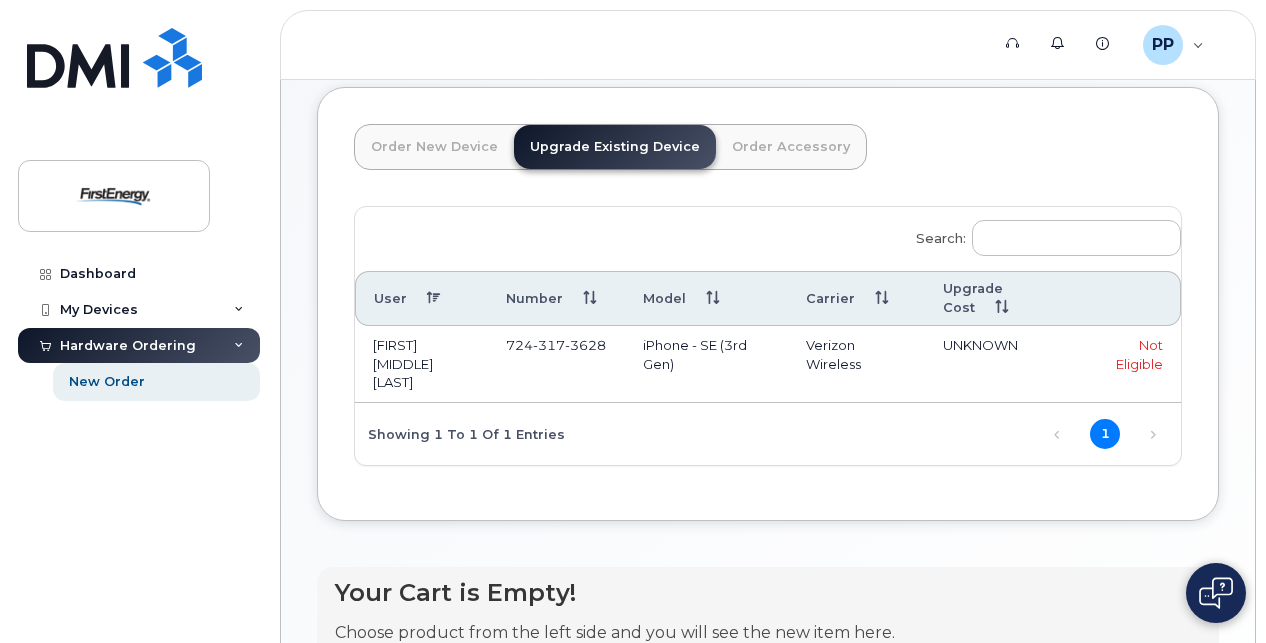 scroll, scrollTop: 0, scrollLeft: 0, axis: both 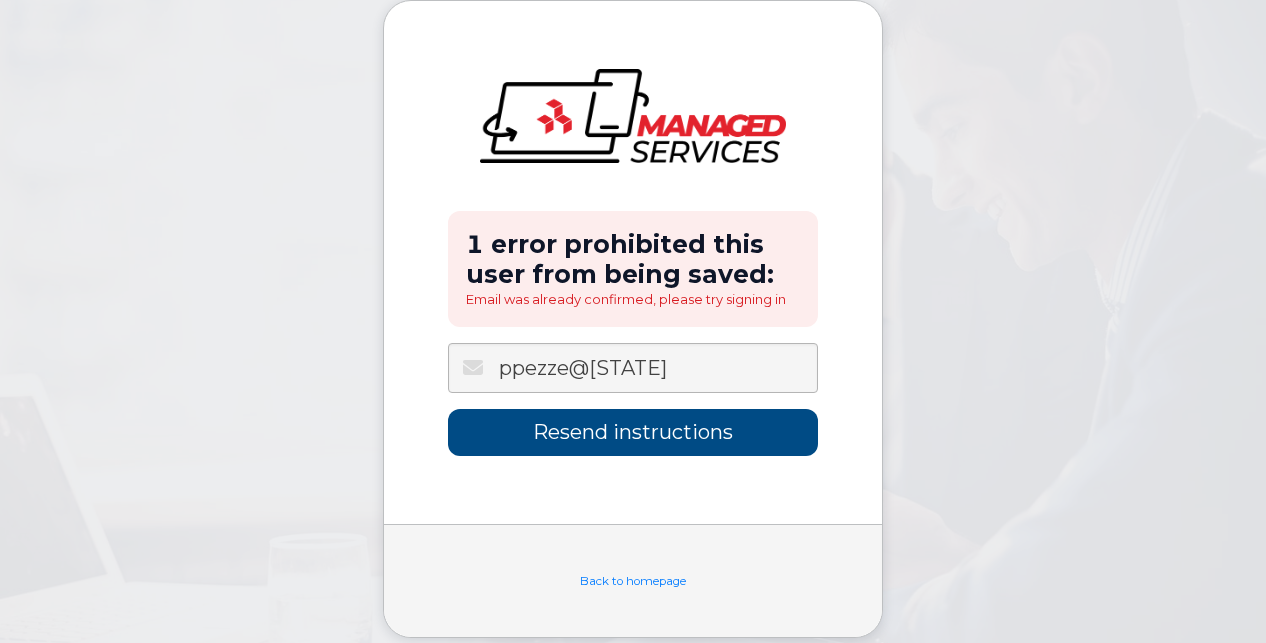 click on "ppezze@[STATE]" at bounding box center (633, 368) 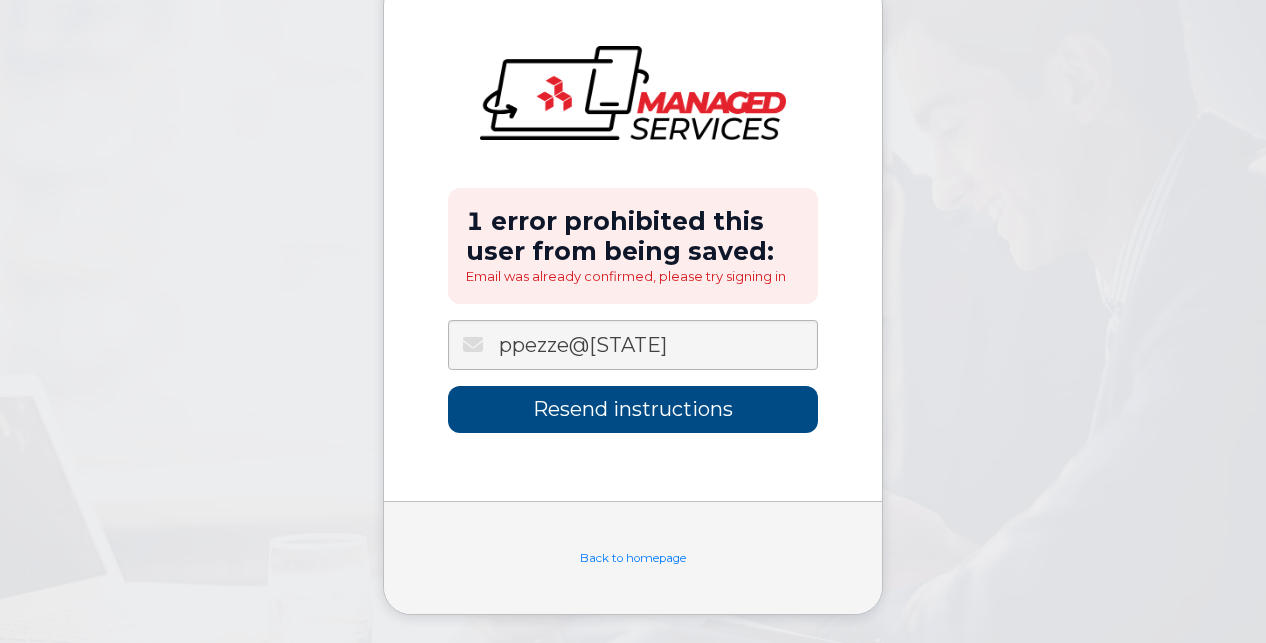 scroll, scrollTop: 0, scrollLeft: 0, axis: both 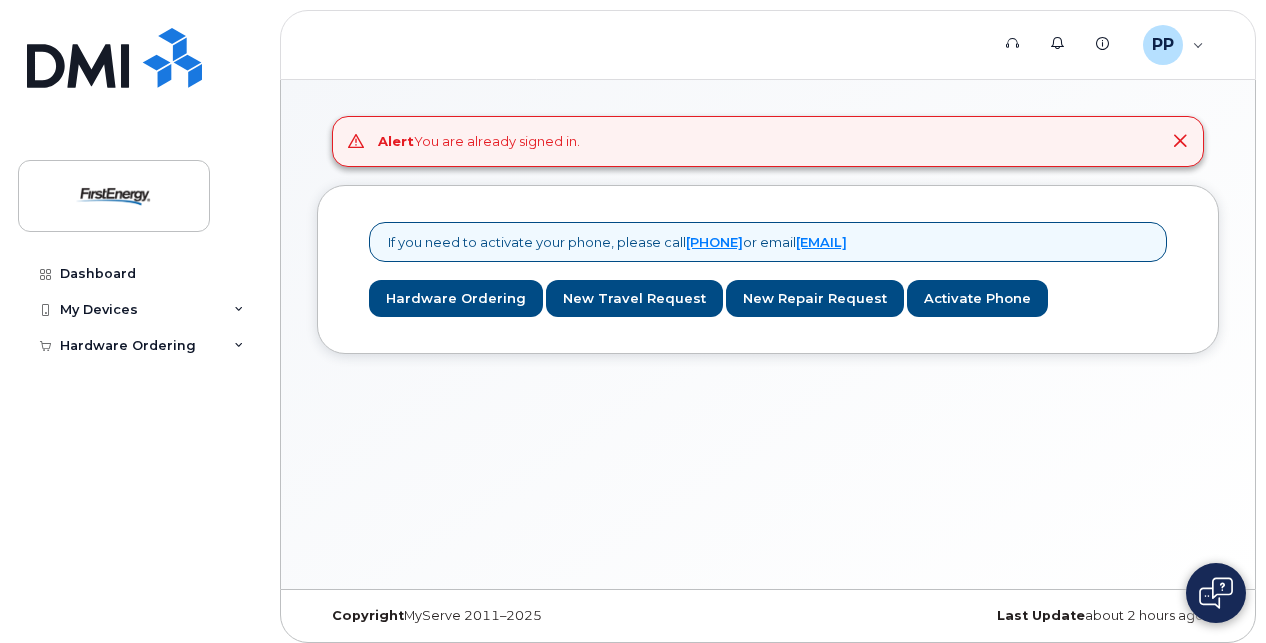 click 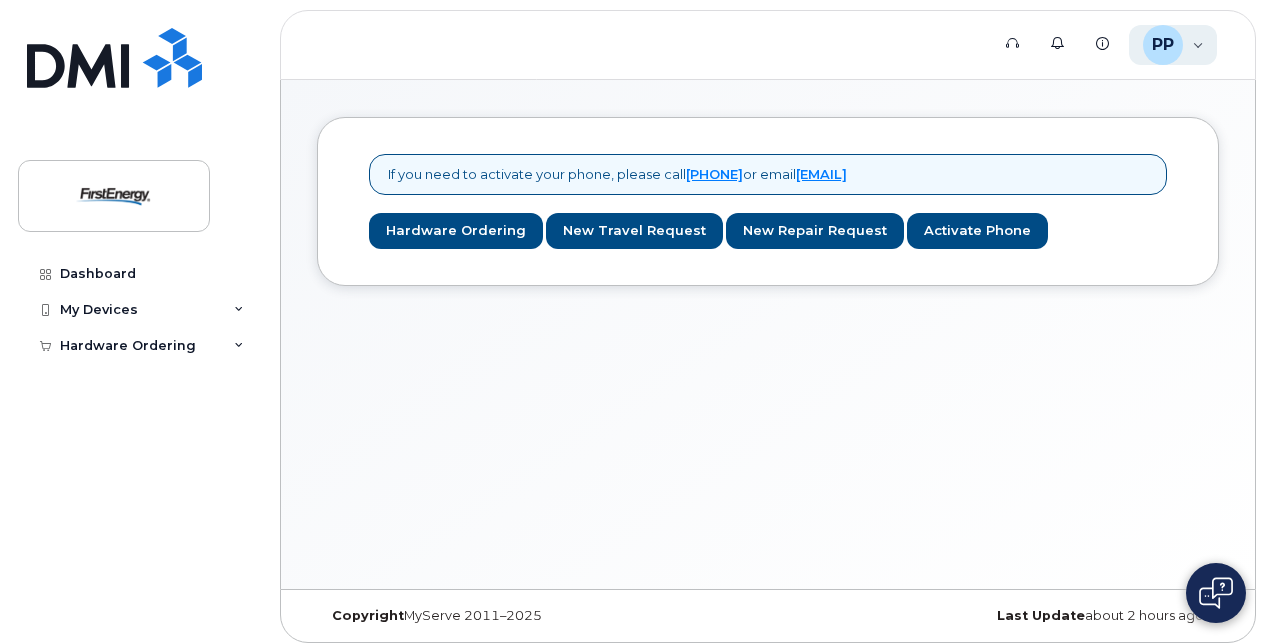 click on "PP" 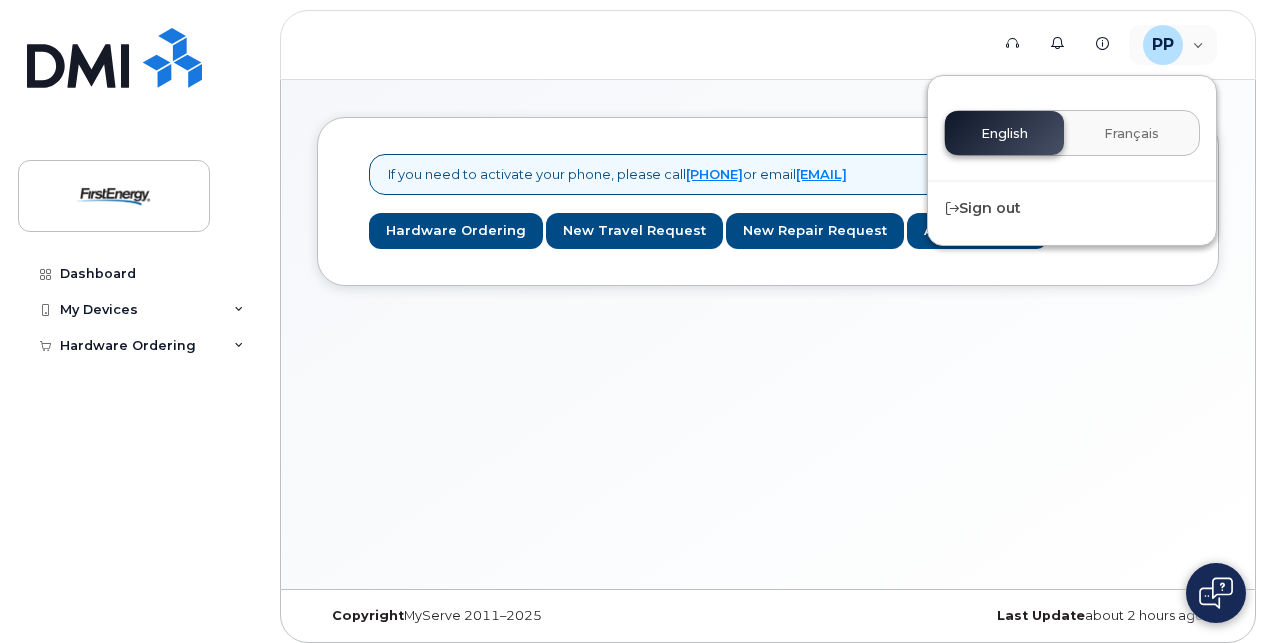 click on "Alert
You are already signed in.
If you need to activate your phone, please call
1-877-689-8289
or email
mobilitysupport@dminc.com
Hardware Ordering
New Travel Request
New Repair Request
Activate Phone" 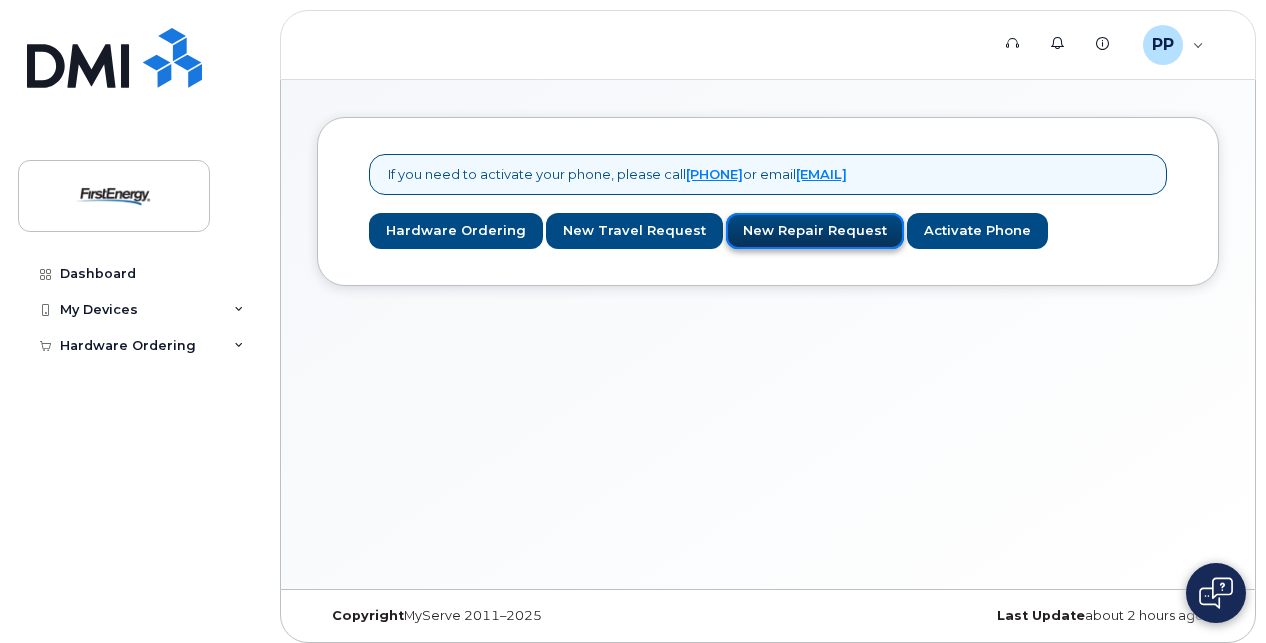 click on "New Repair Request" 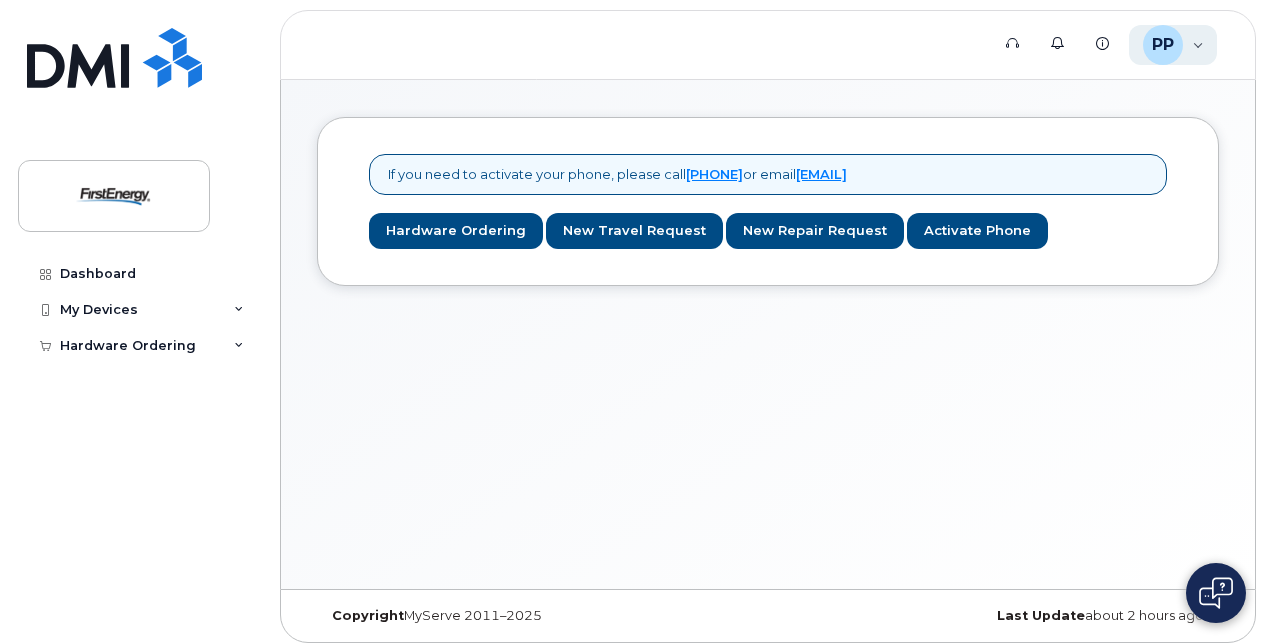 click on "PP" 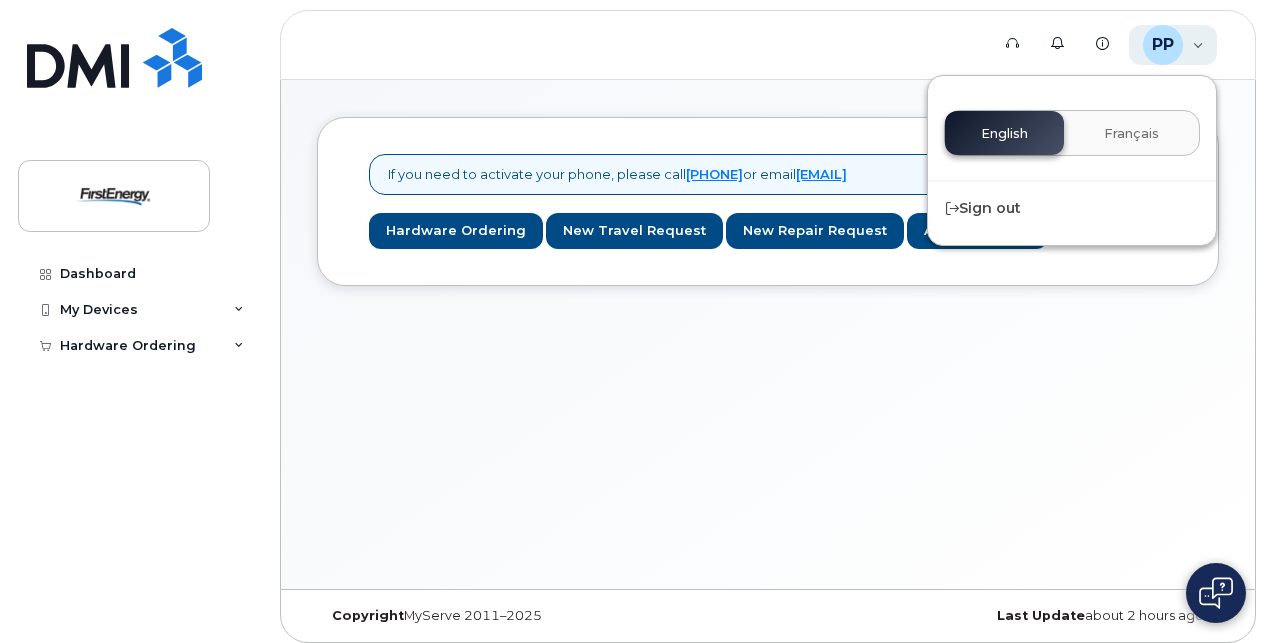 click on "PP Philip Pezze Employee" 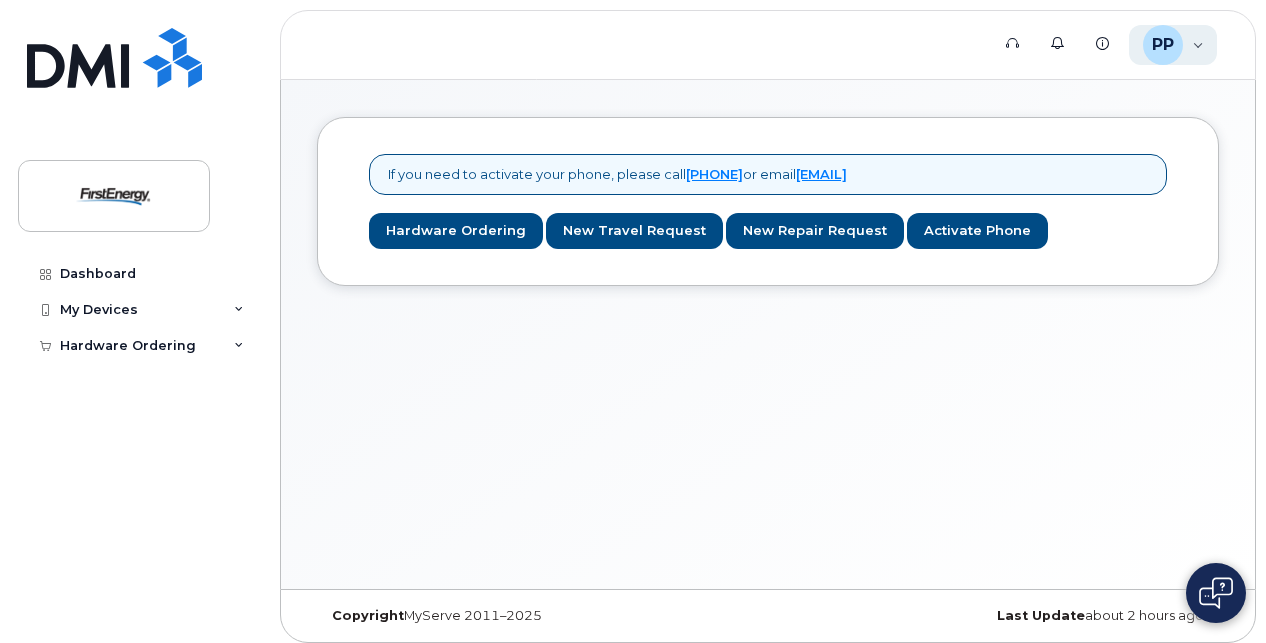click on "PP Philip Pezze Employee" 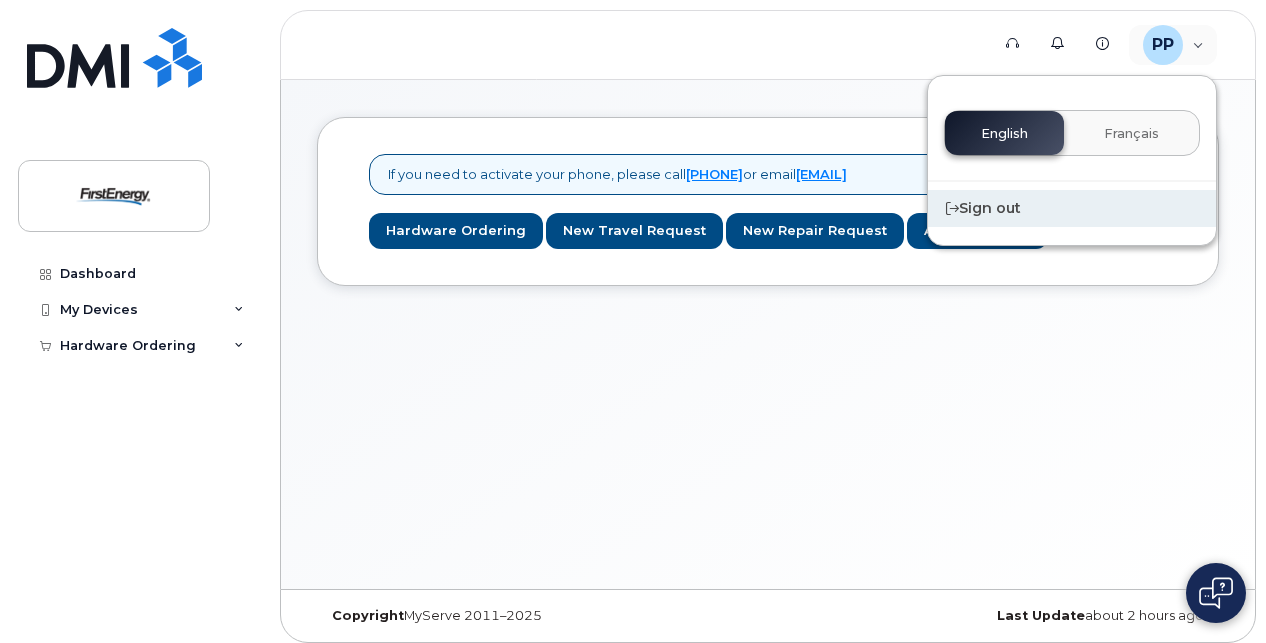click on "Sign out" 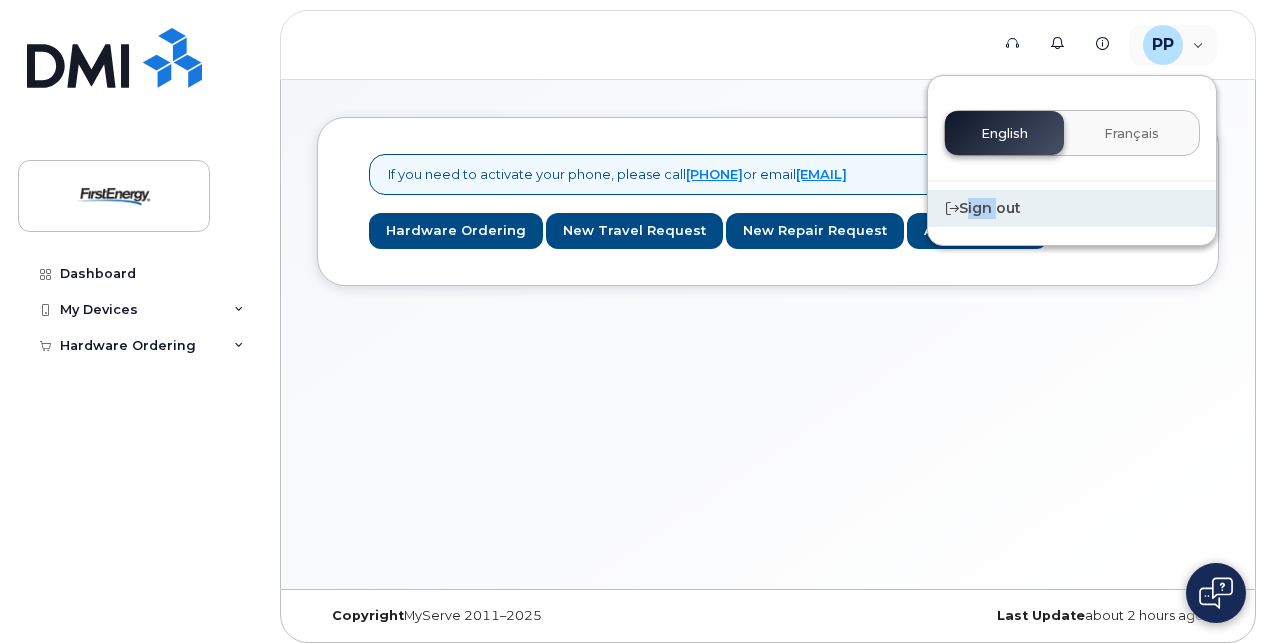 click on "Sign out" 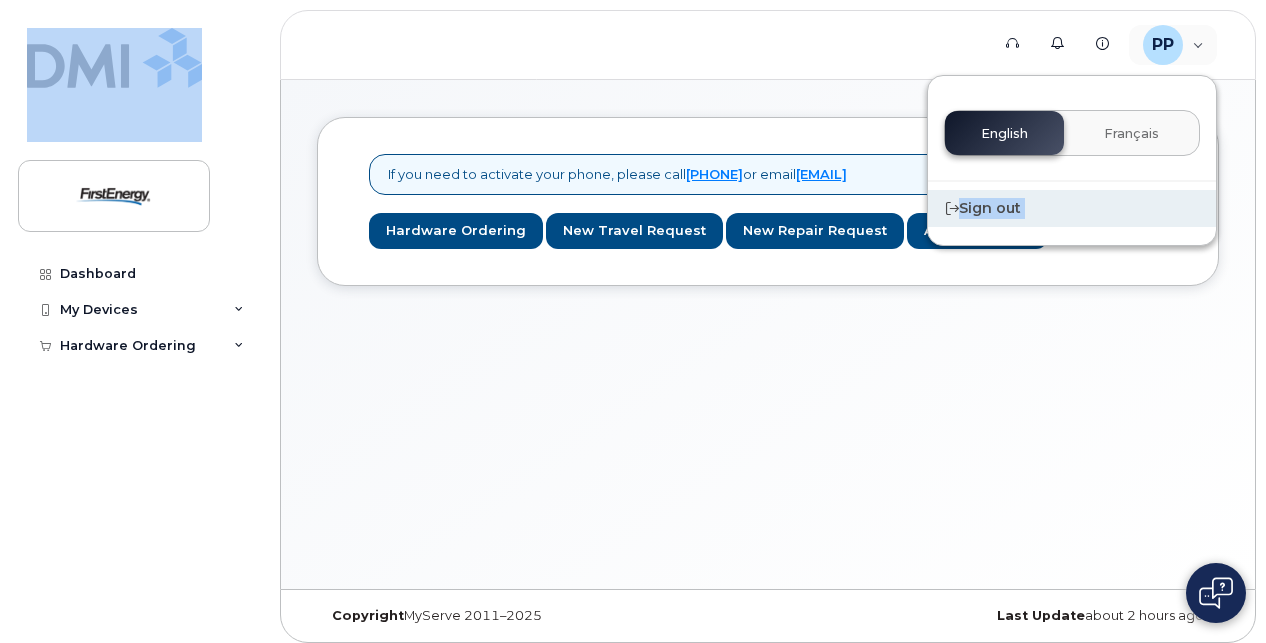 click on "Sign out" 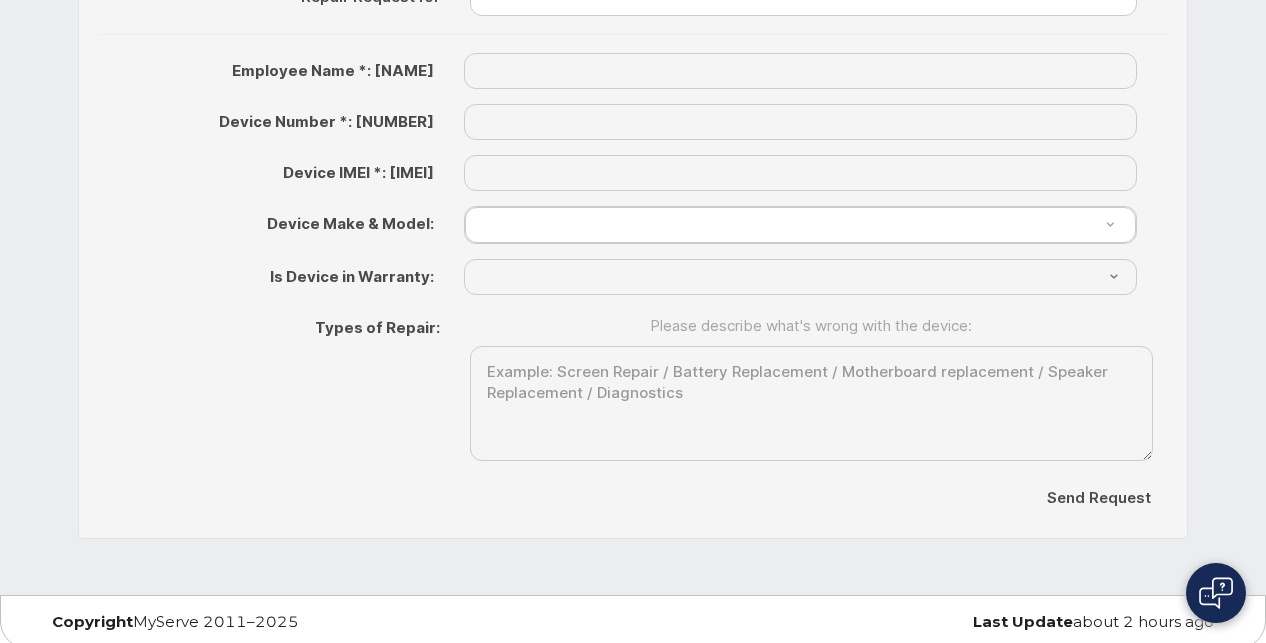 scroll, scrollTop: 0, scrollLeft: 0, axis: both 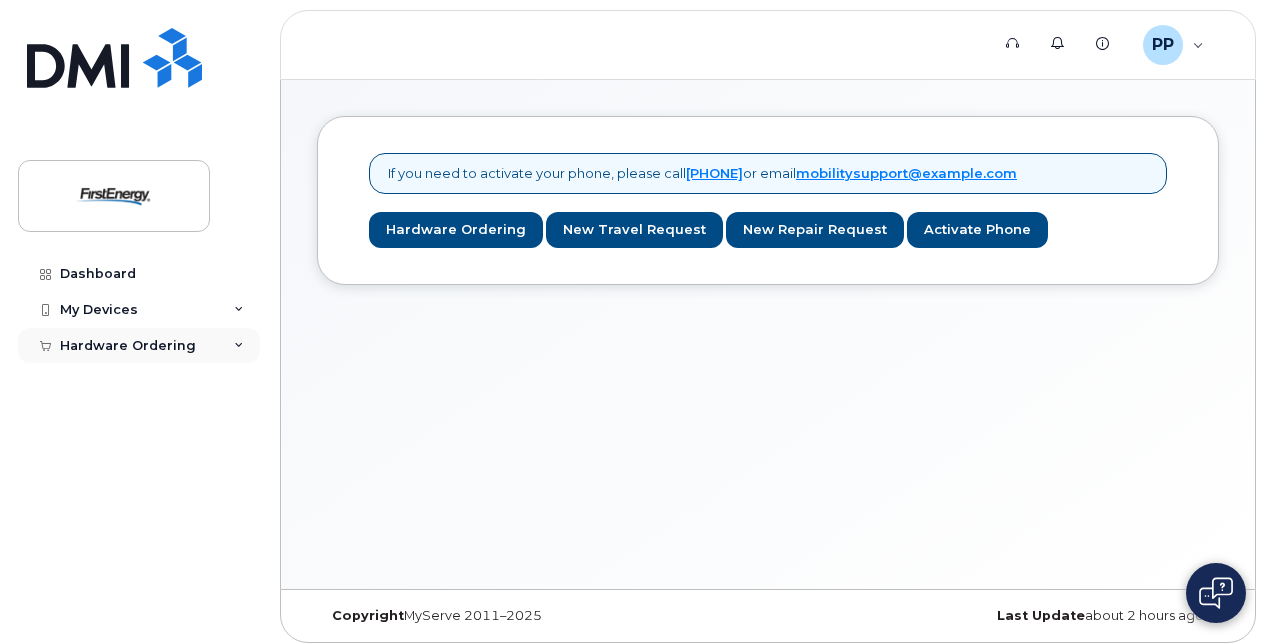 click on "Hardware Ordering" 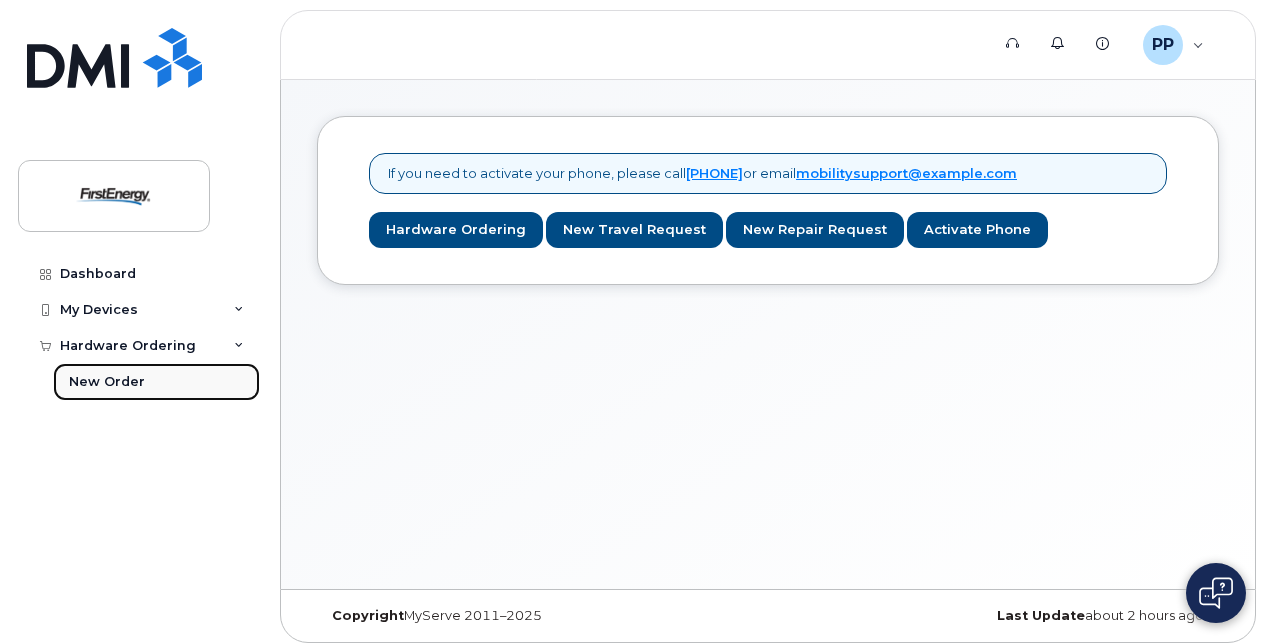 click on "New Order" 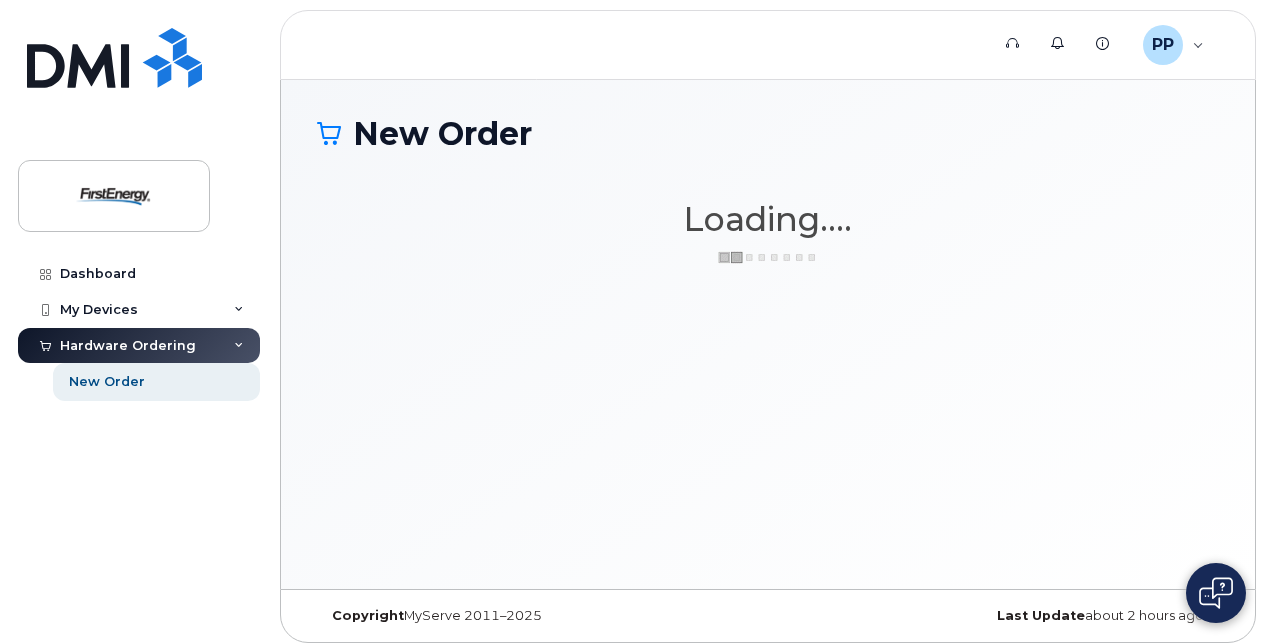 scroll, scrollTop: 0, scrollLeft: 0, axis: both 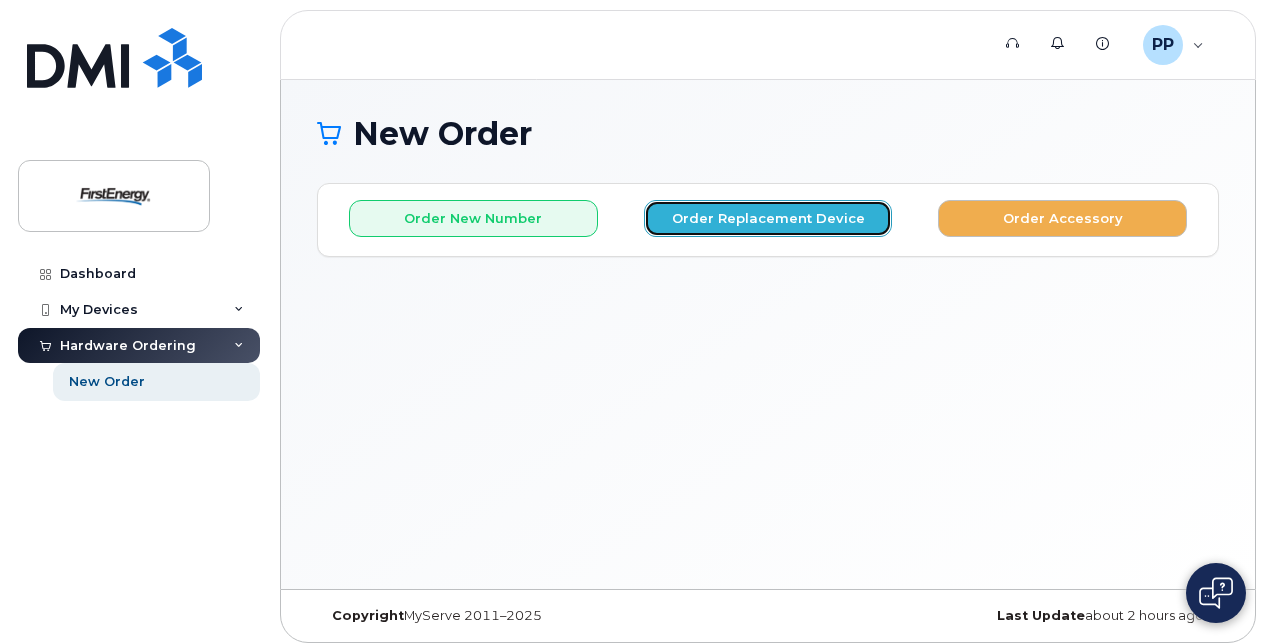 click on "Order Replacement Device" 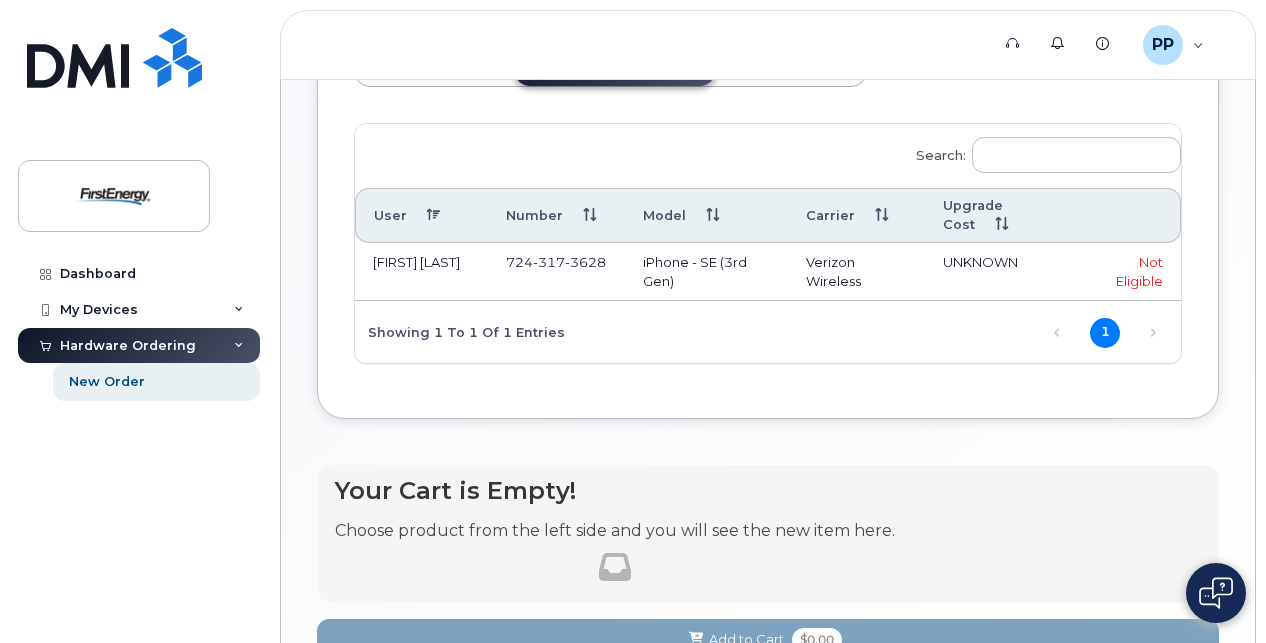 scroll, scrollTop: 170, scrollLeft: 0, axis: vertical 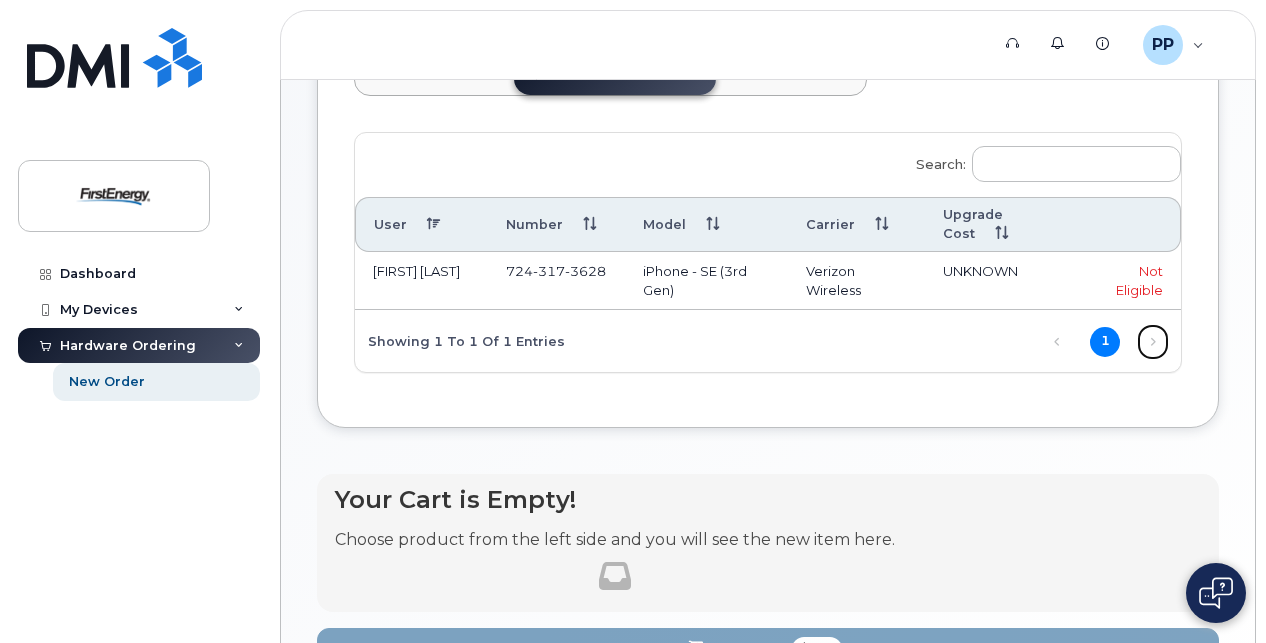 click on "Next" 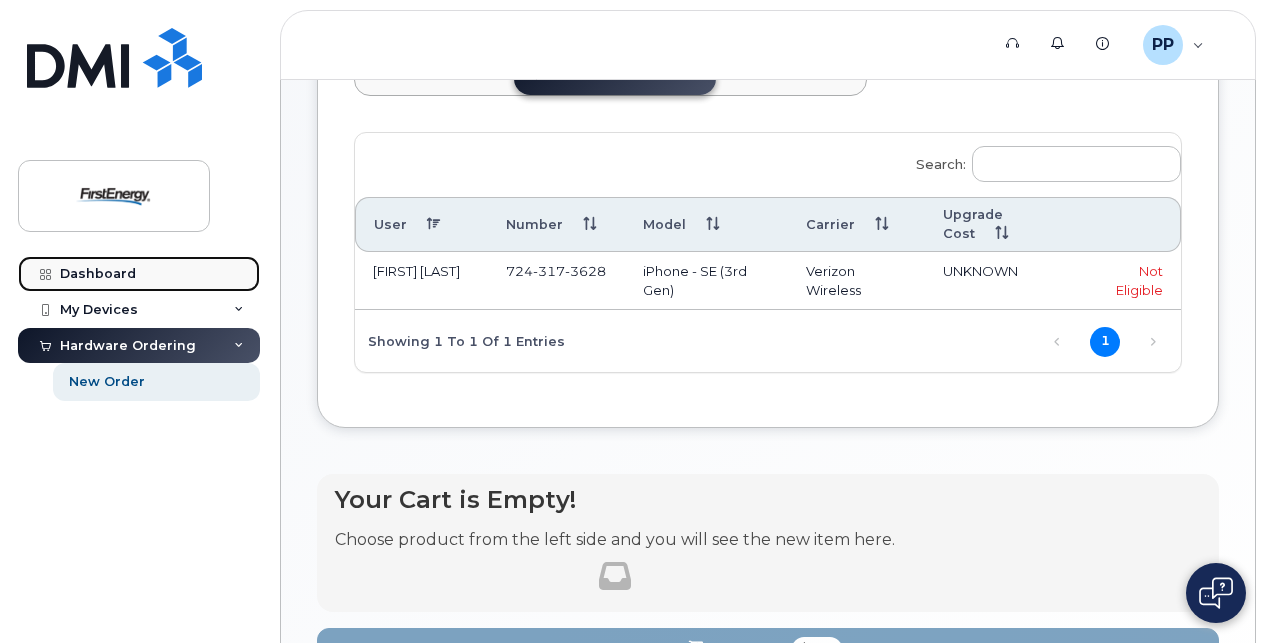 click on "Dashboard" 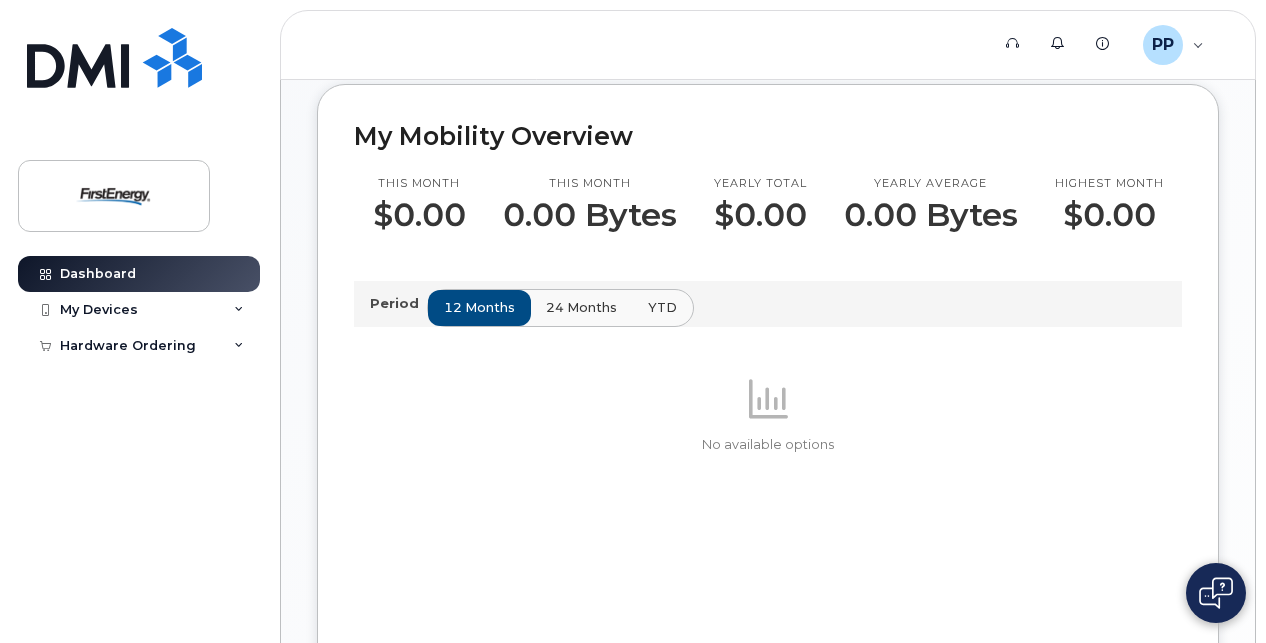 scroll, scrollTop: 658, scrollLeft: 0, axis: vertical 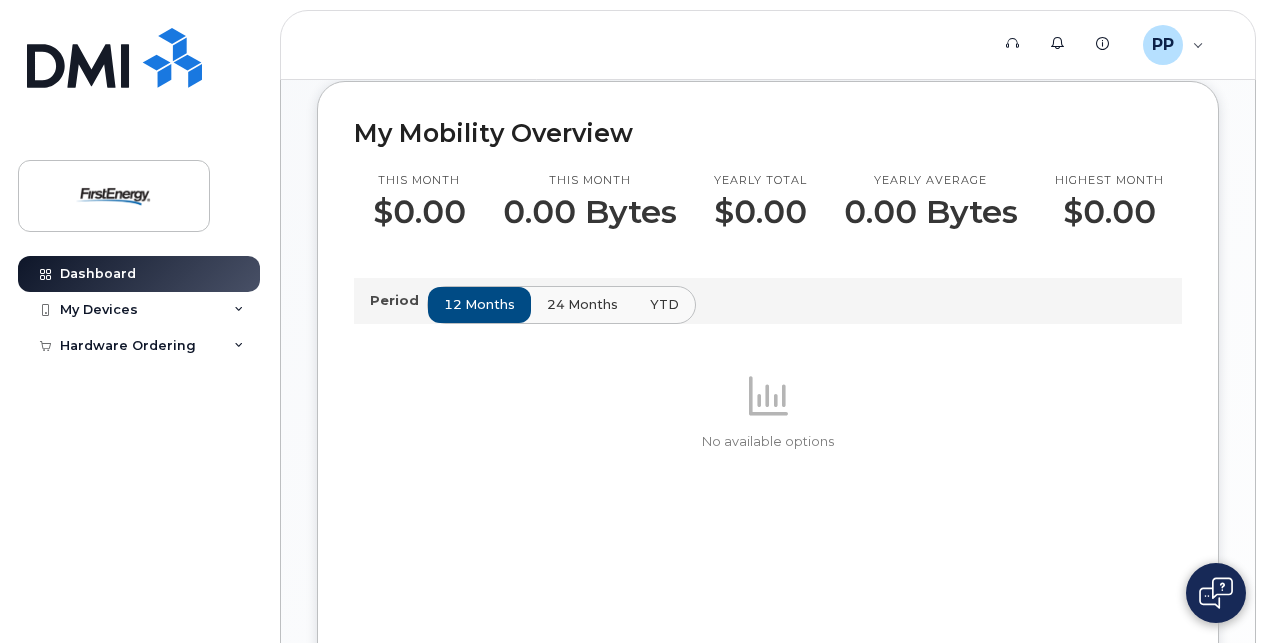 click on "24 months" 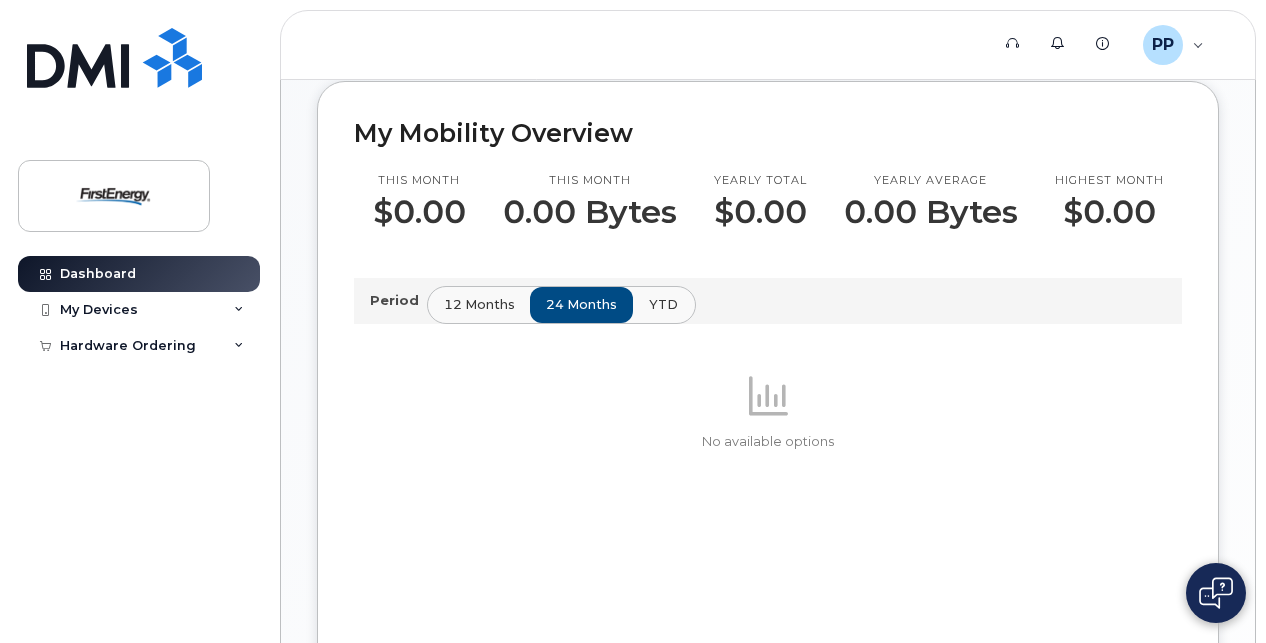 click on "YTD" 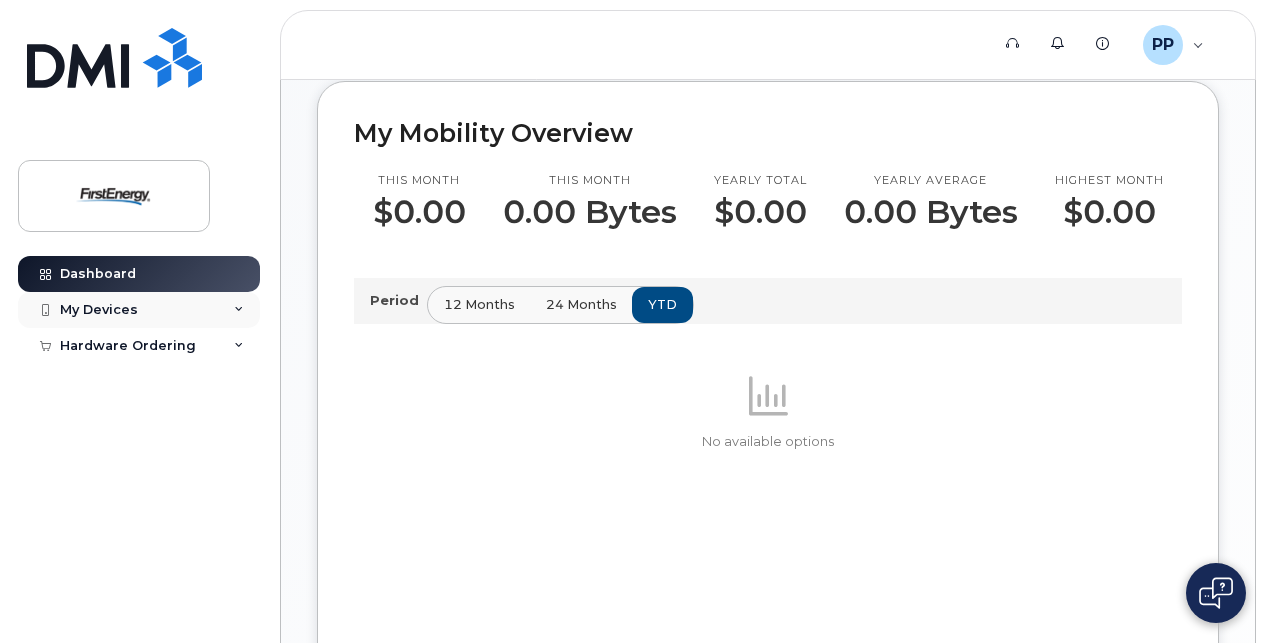 click 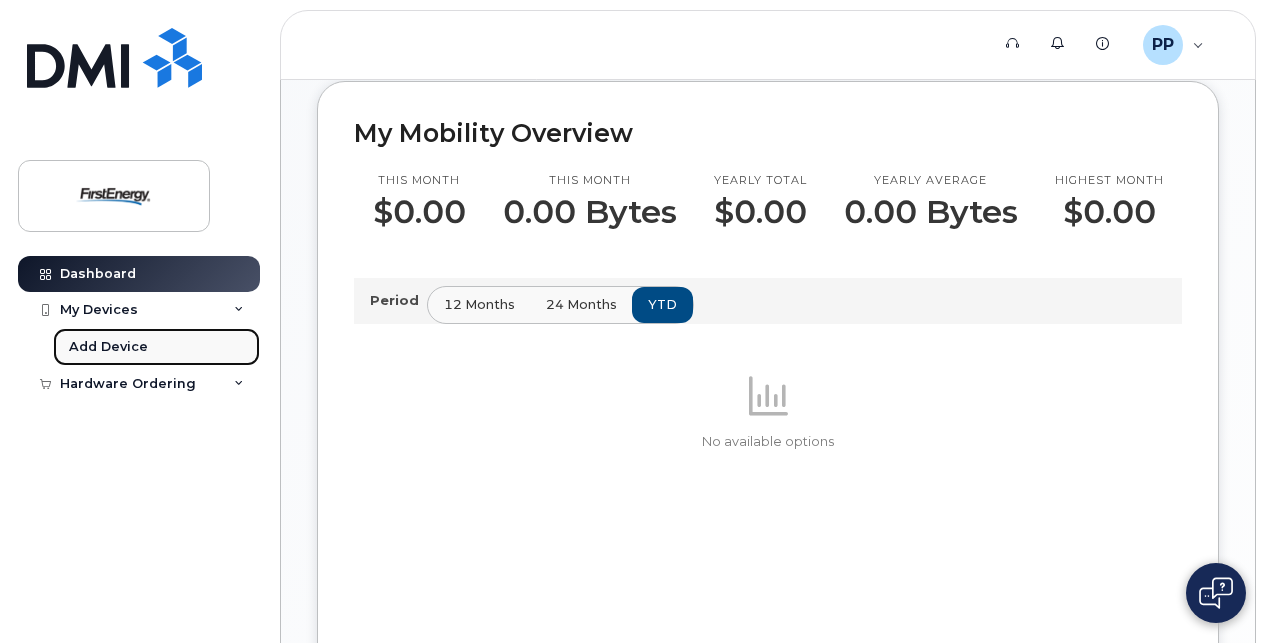 click on "Add Device" 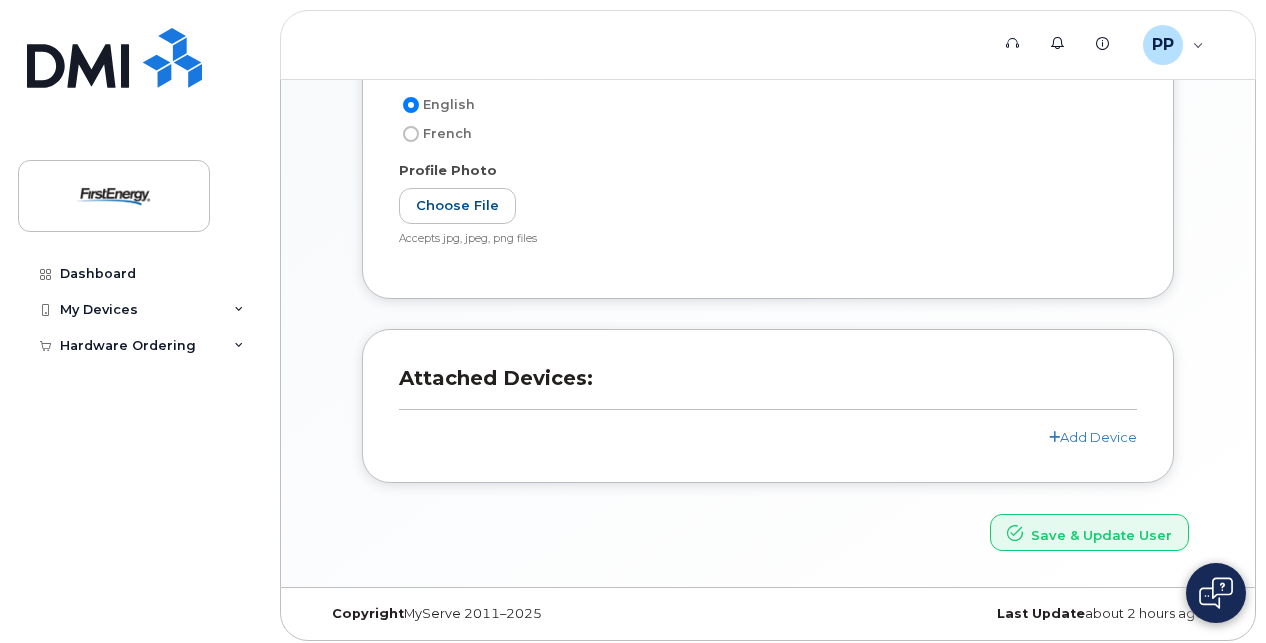 scroll, scrollTop: 608, scrollLeft: 0, axis: vertical 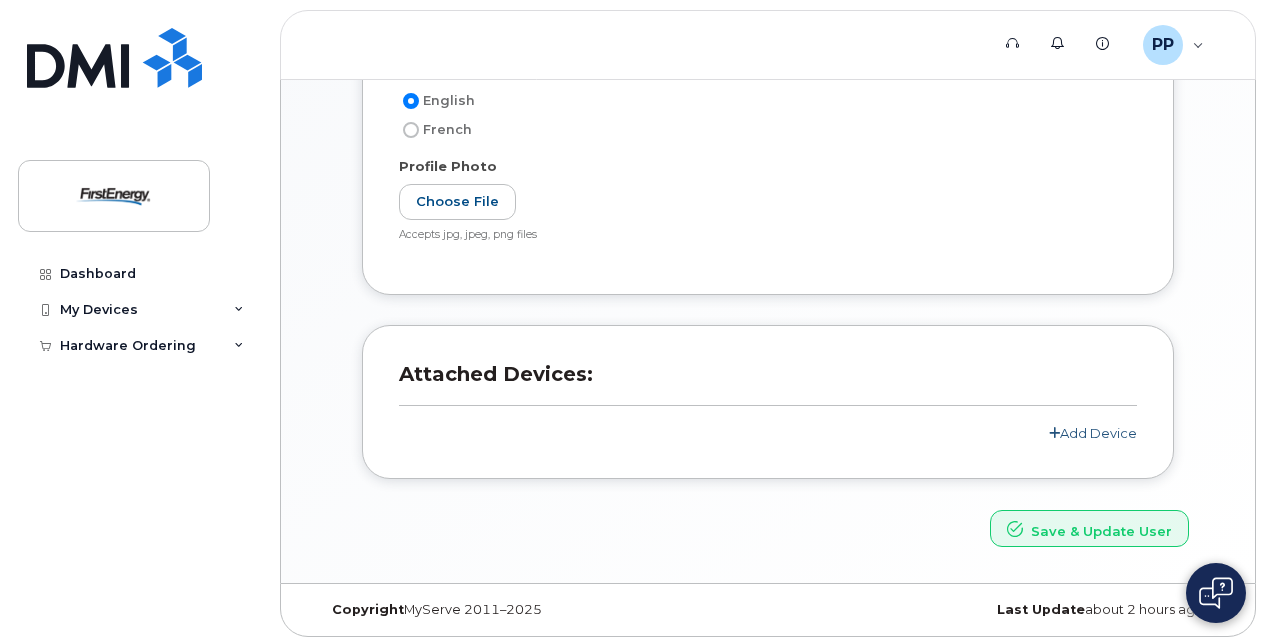 click 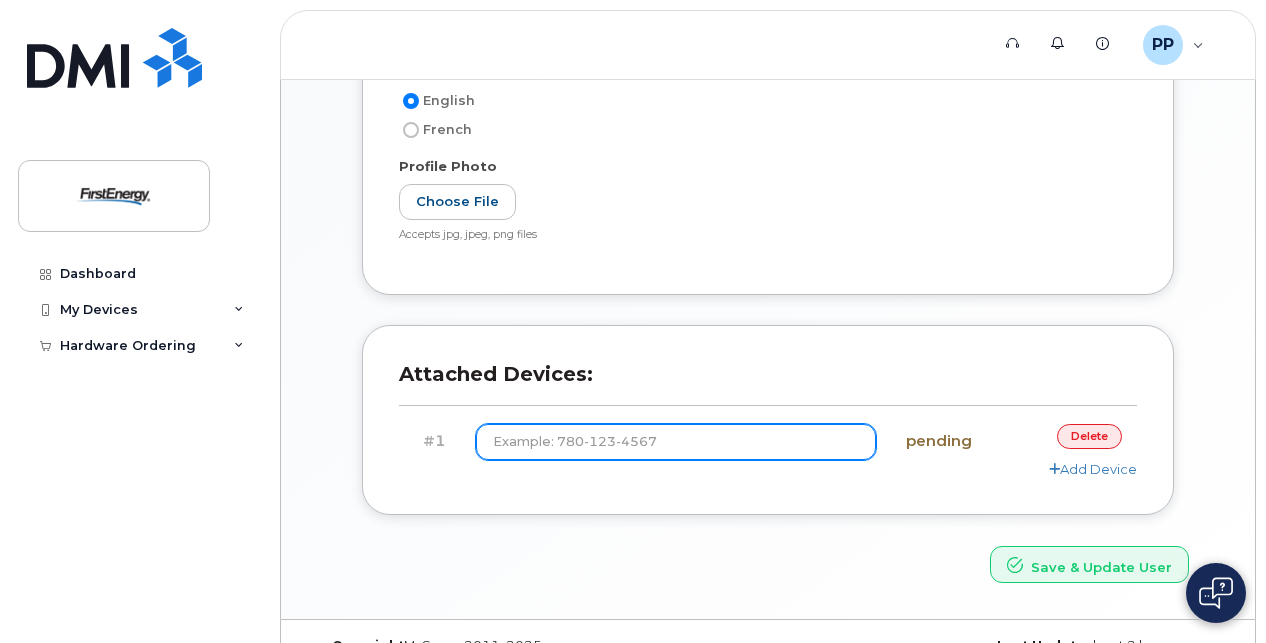 click 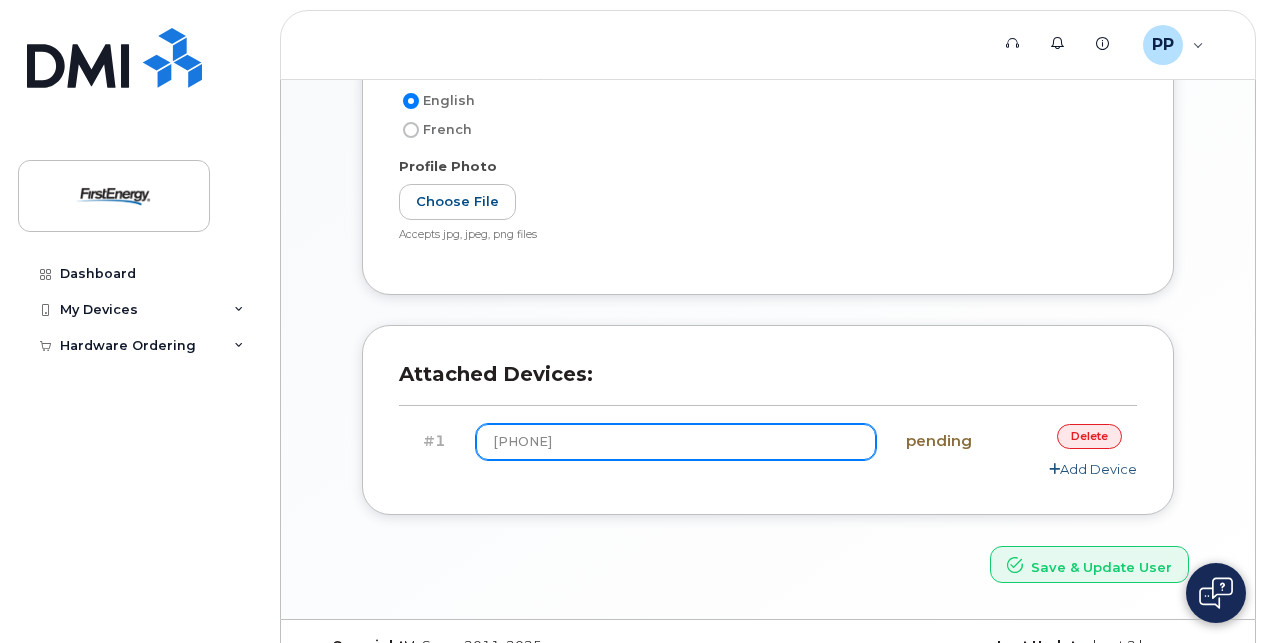 type on "[PHONE]" 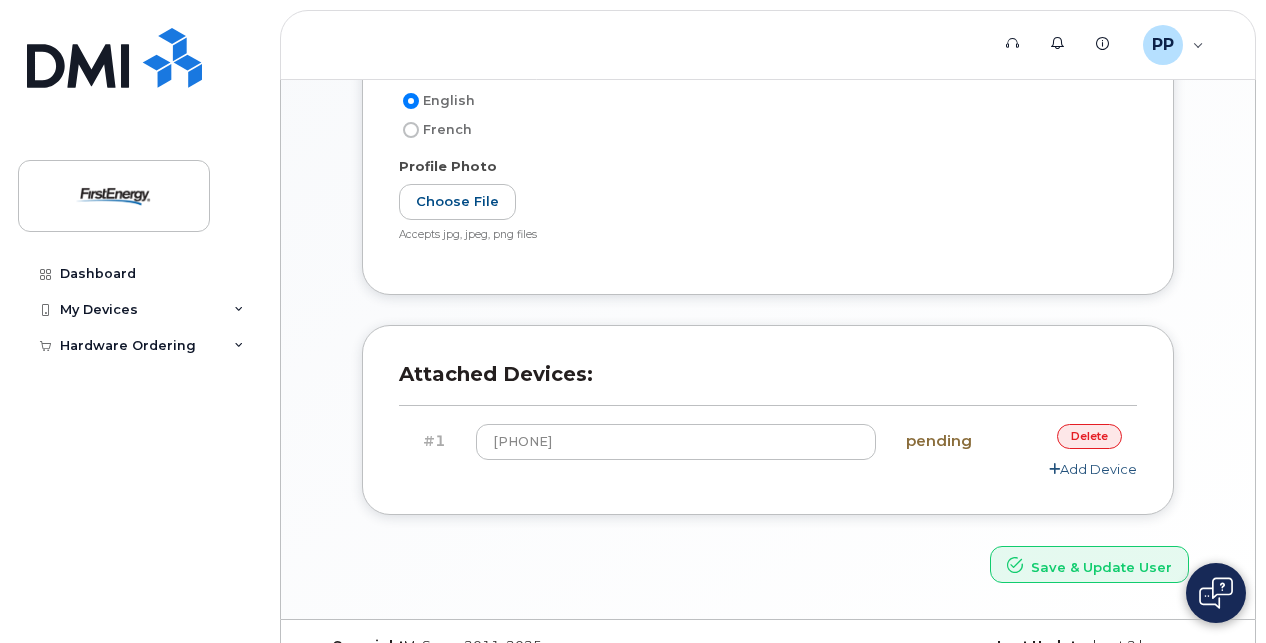 click 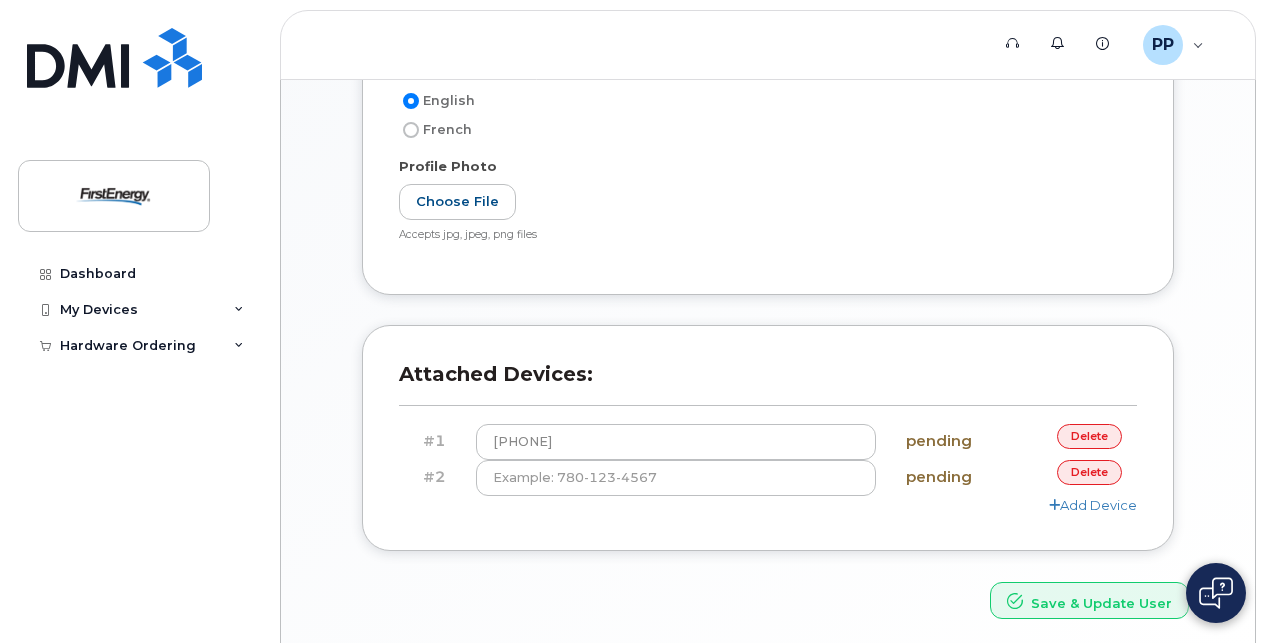 click on "delete" 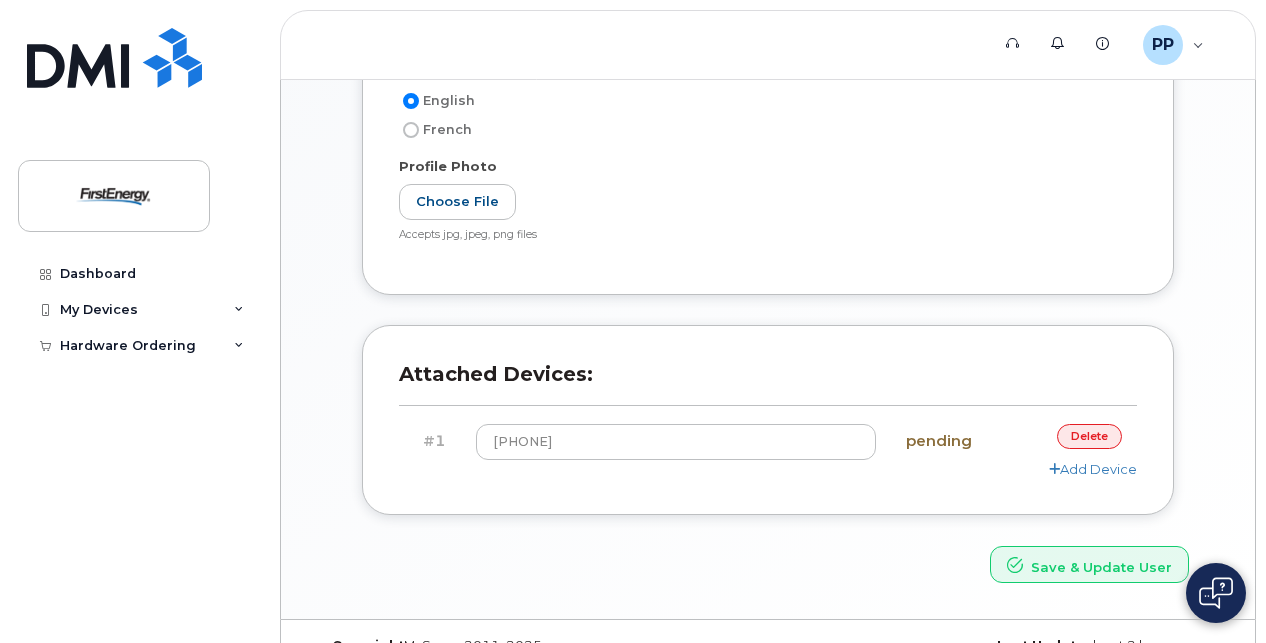 scroll, scrollTop: 644, scrollLeft: 0, axis: vertical 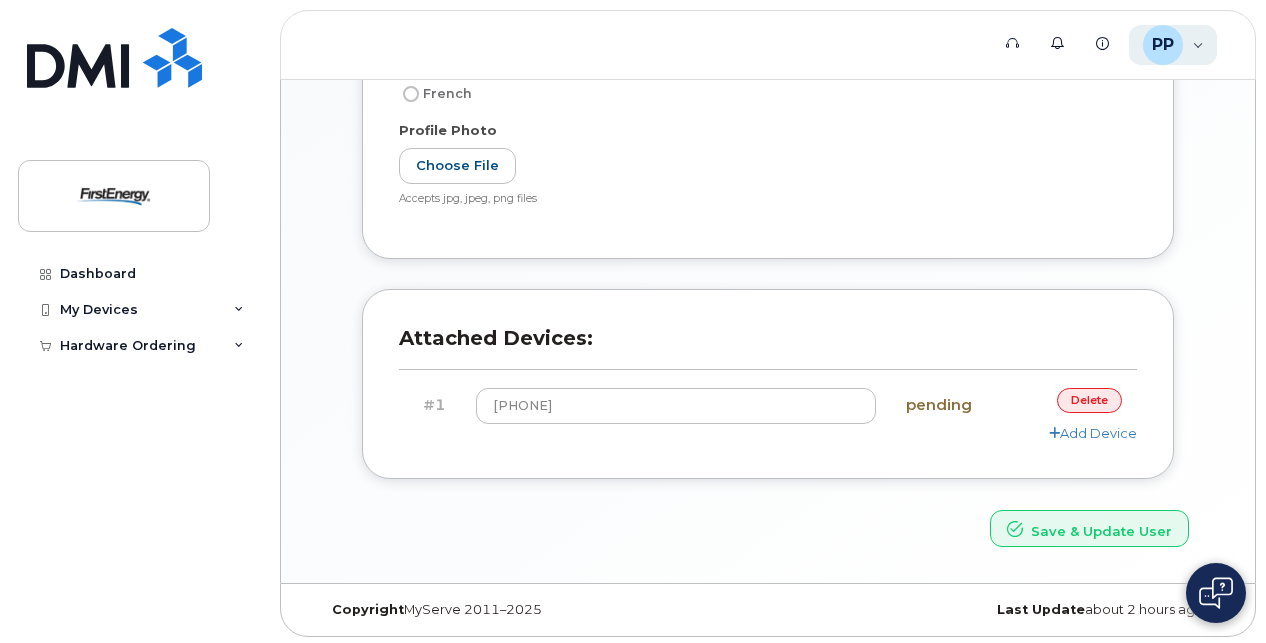 click on "PP" 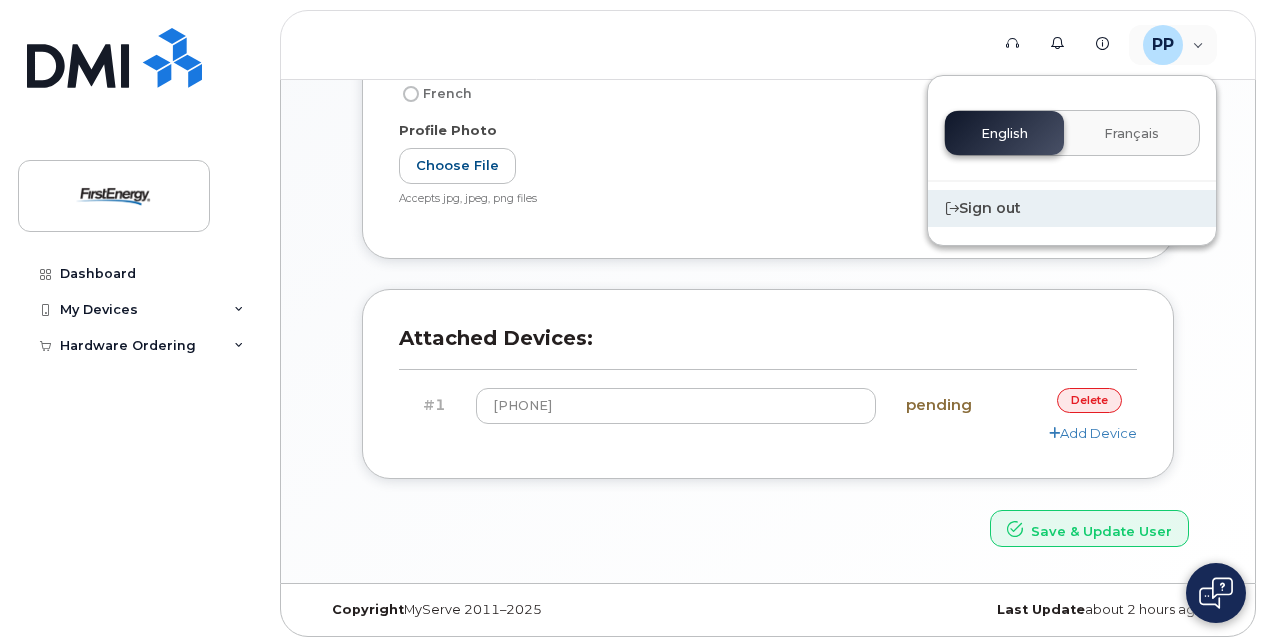 click on "Sign out" 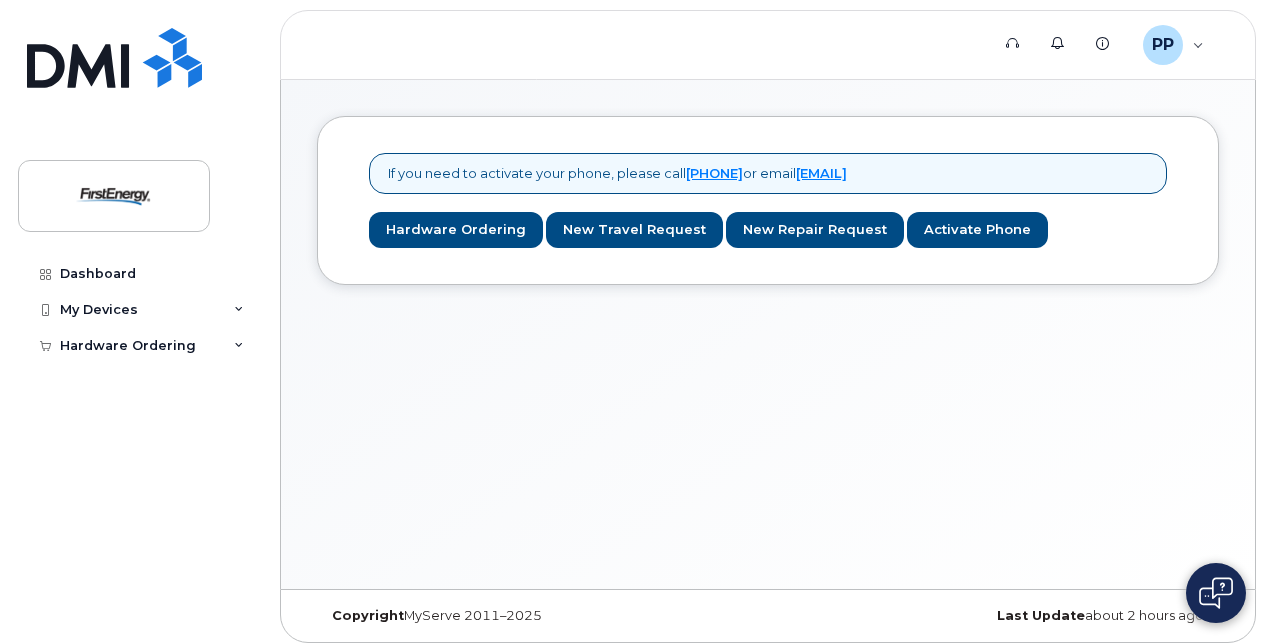 scroll, scrollTop: 0, scrollLeft: 0, axis: both 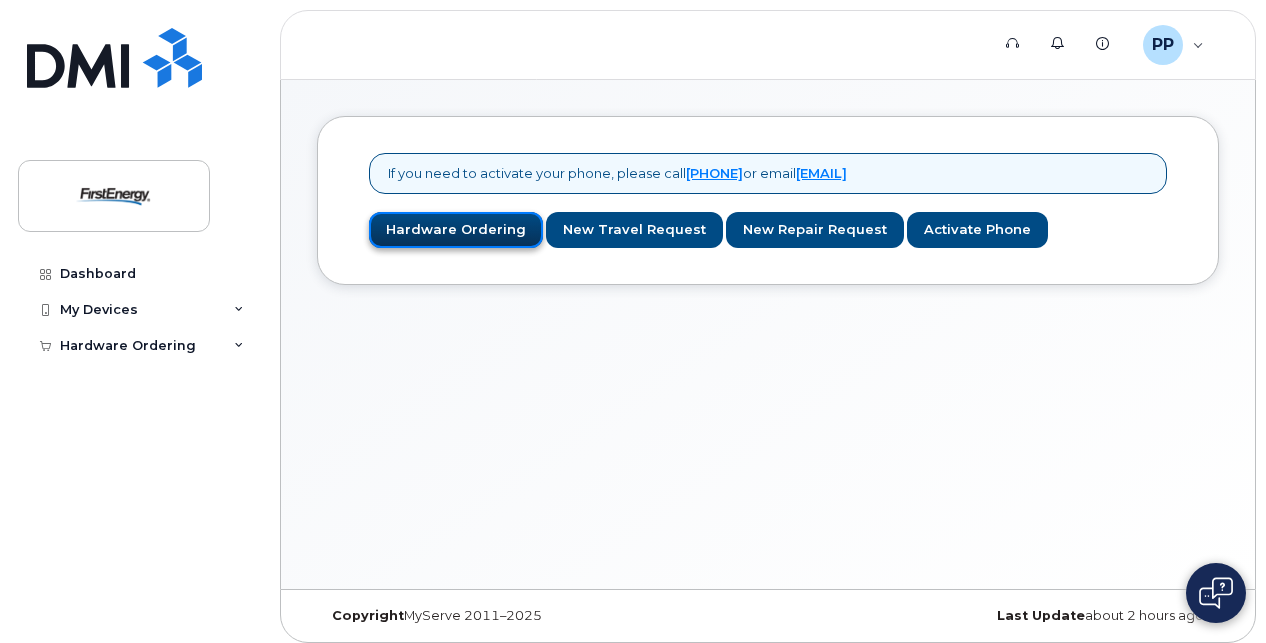 click on "Hardware Ordering" 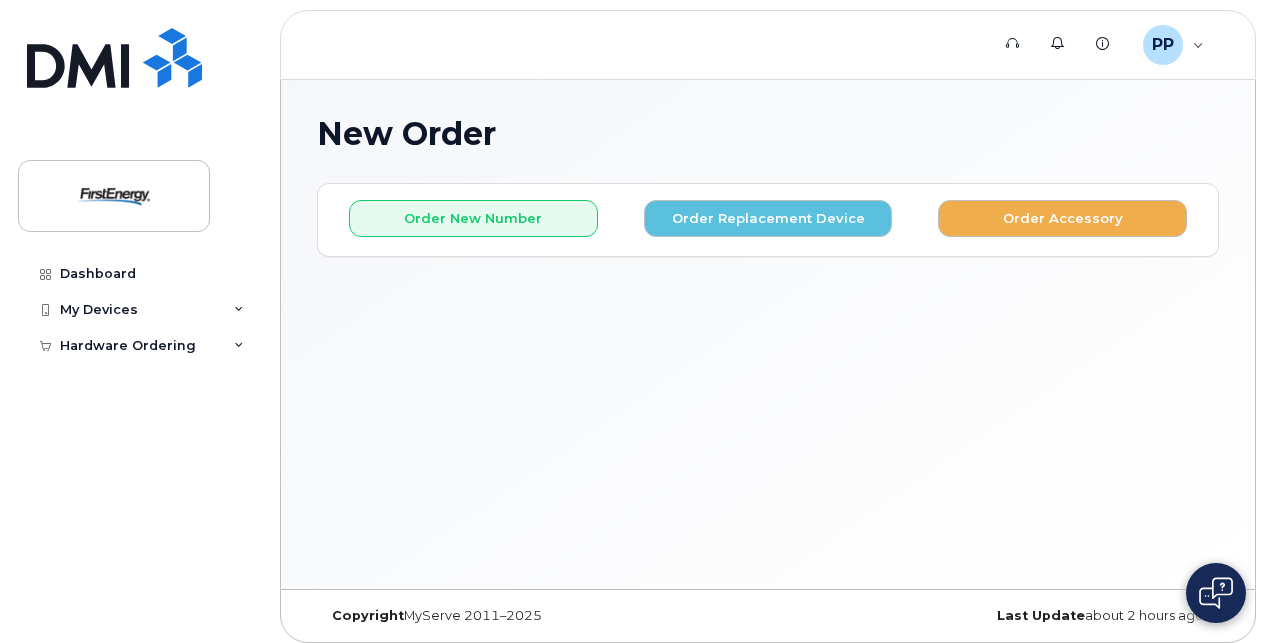 scroll, scrollTop: 9, scrollLeft: 0, axis: vertical 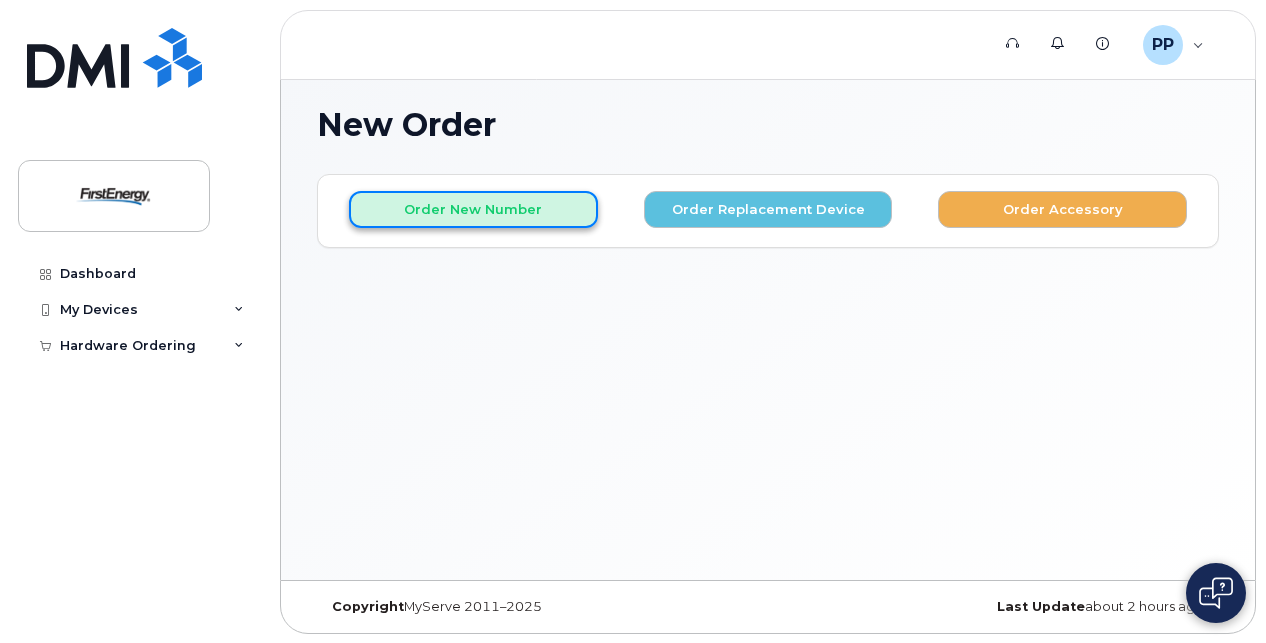 click on "Order New Number" 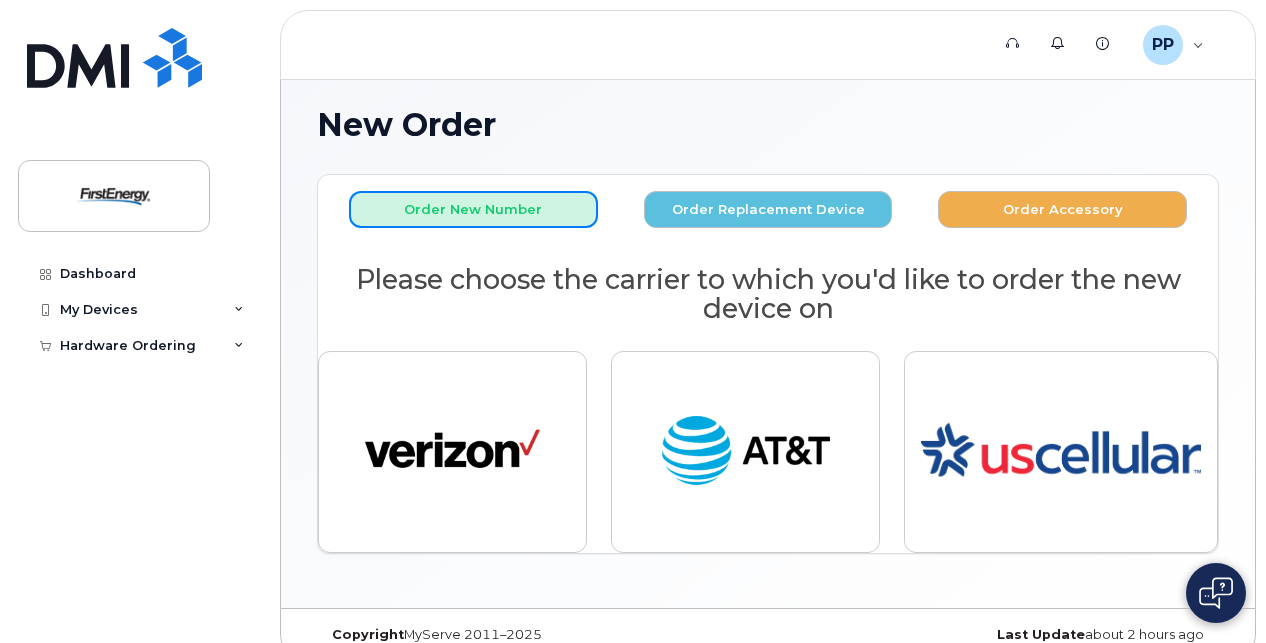 scroll, scrollTop: 35, scrollLeft: 0, axis: vertical 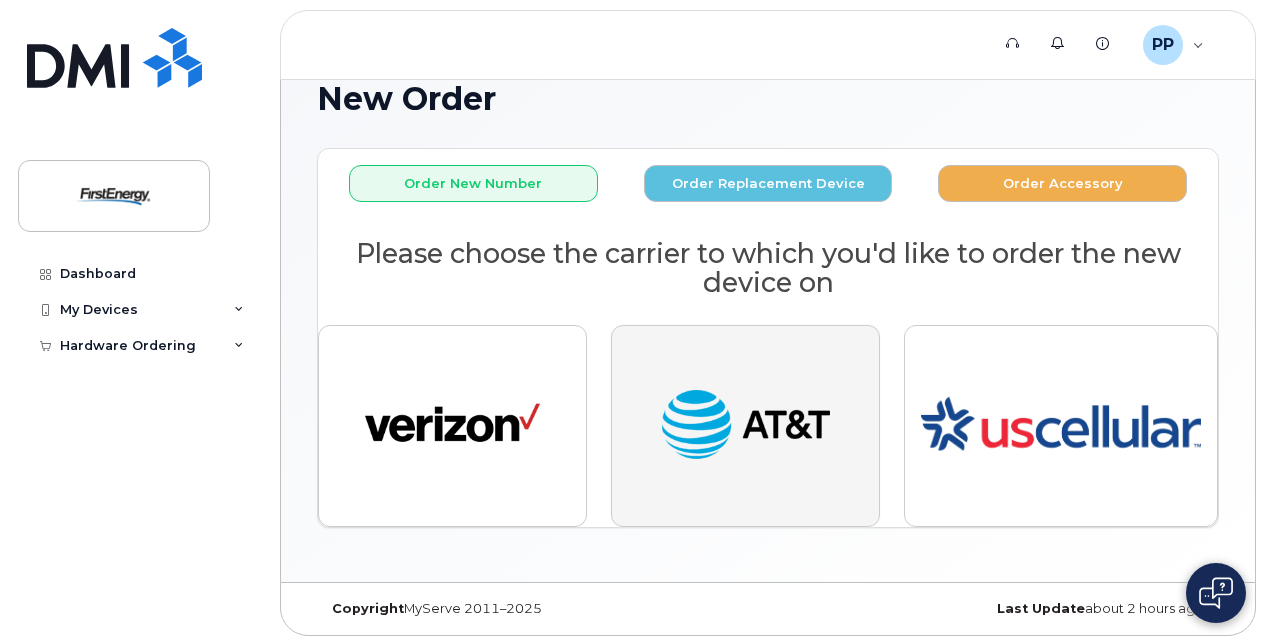 click 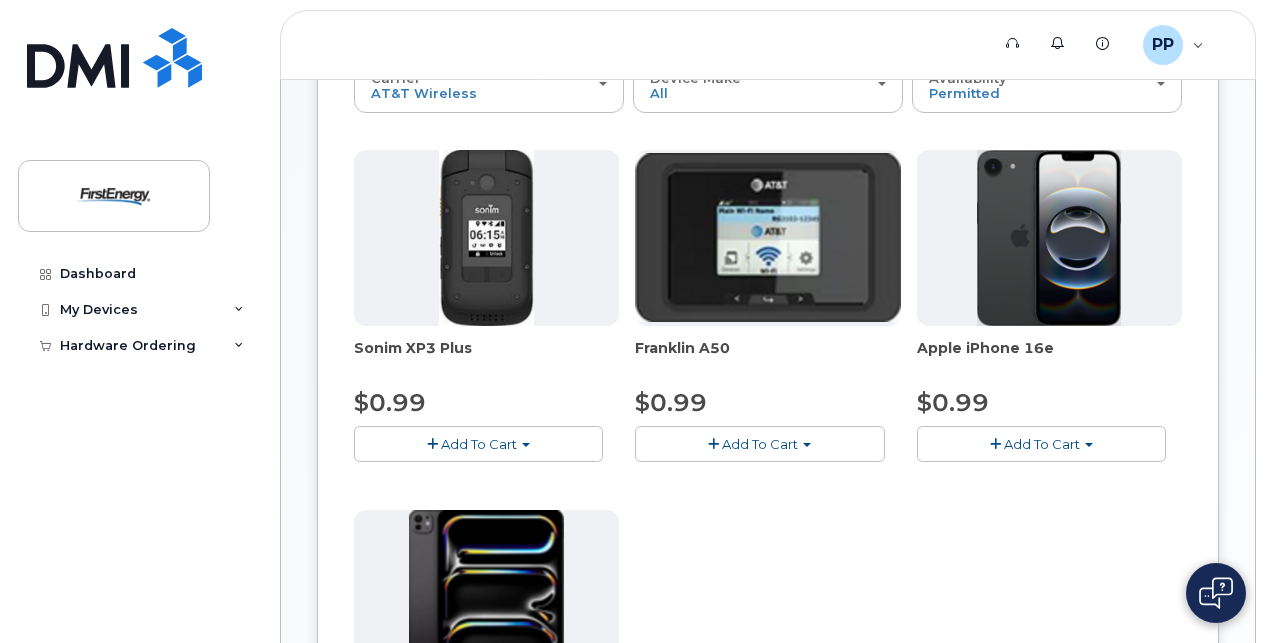scroll, scrollTop: 220, scrollLeft: 0, axis: vertical 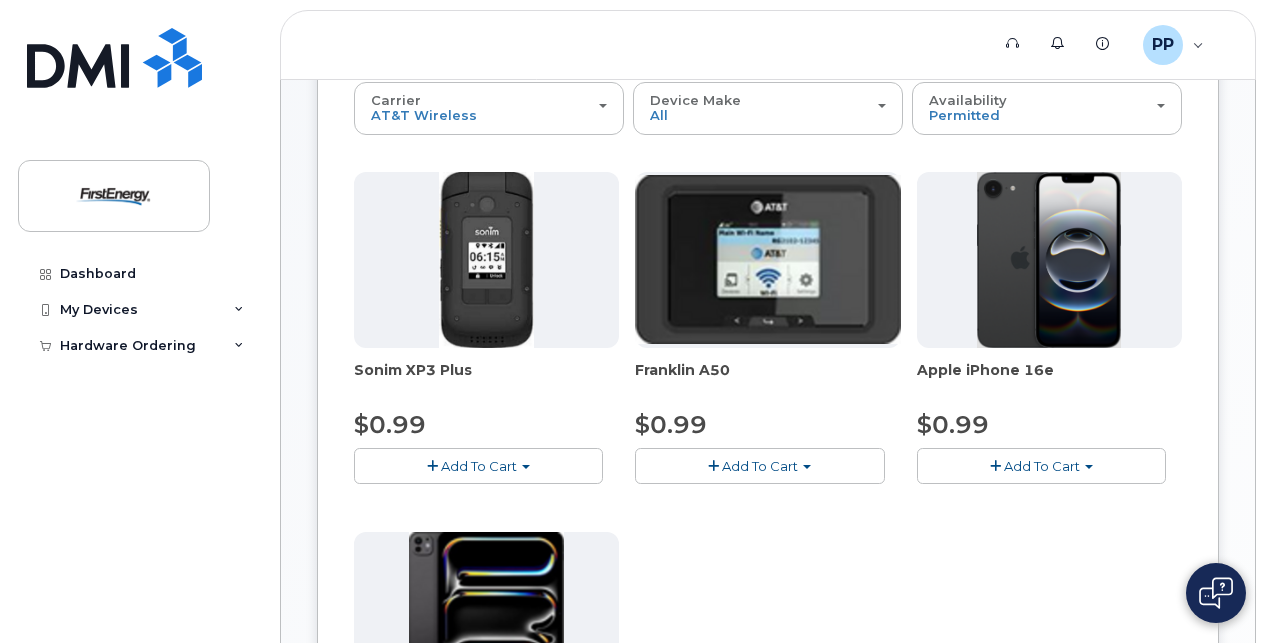 click on "Add To Cart" 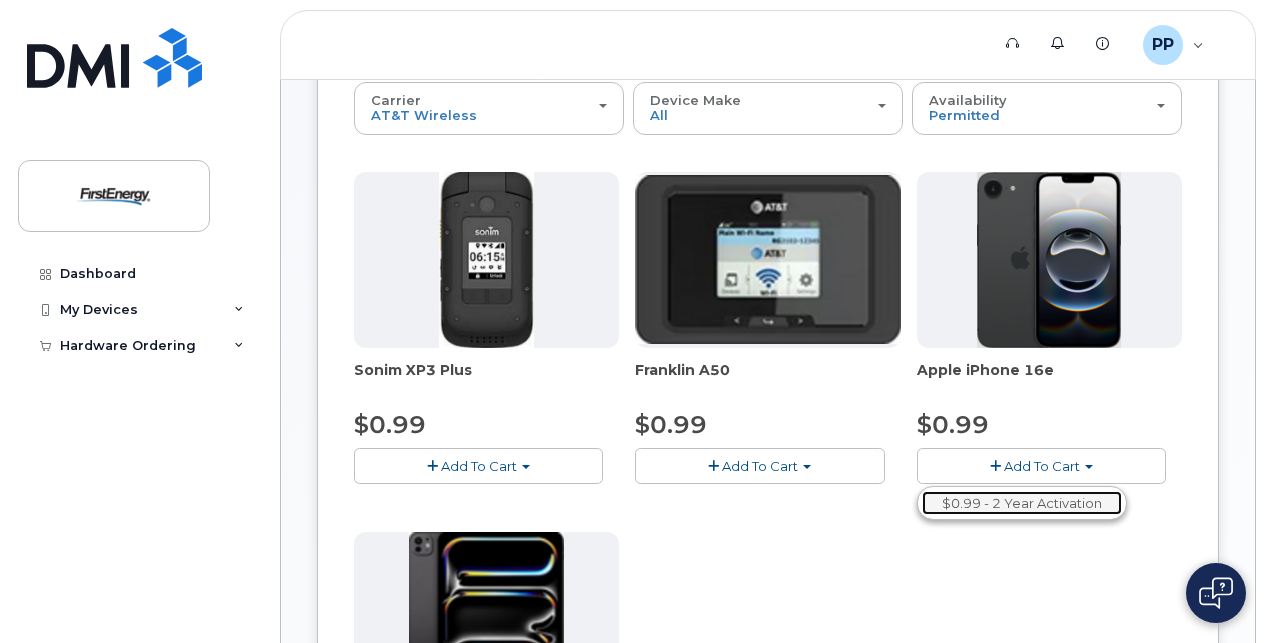 click on "$0.99 - 2 Year Activation" 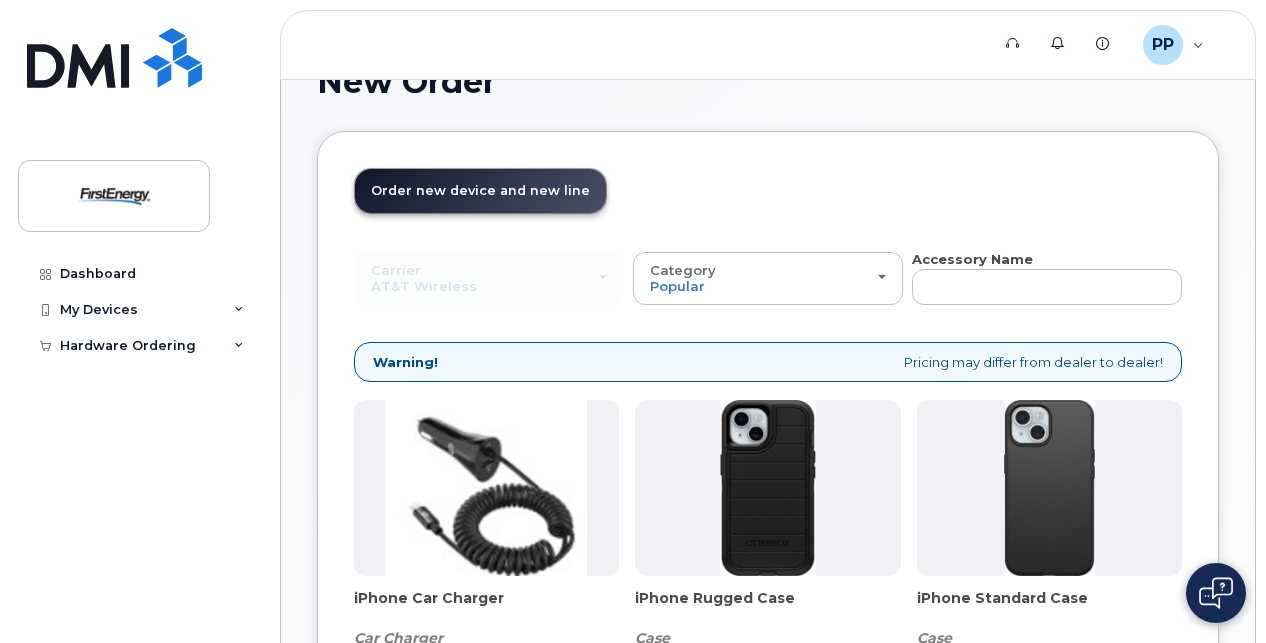 scroll, scrollTop: 0, scrollLeft: 0, axis: both 